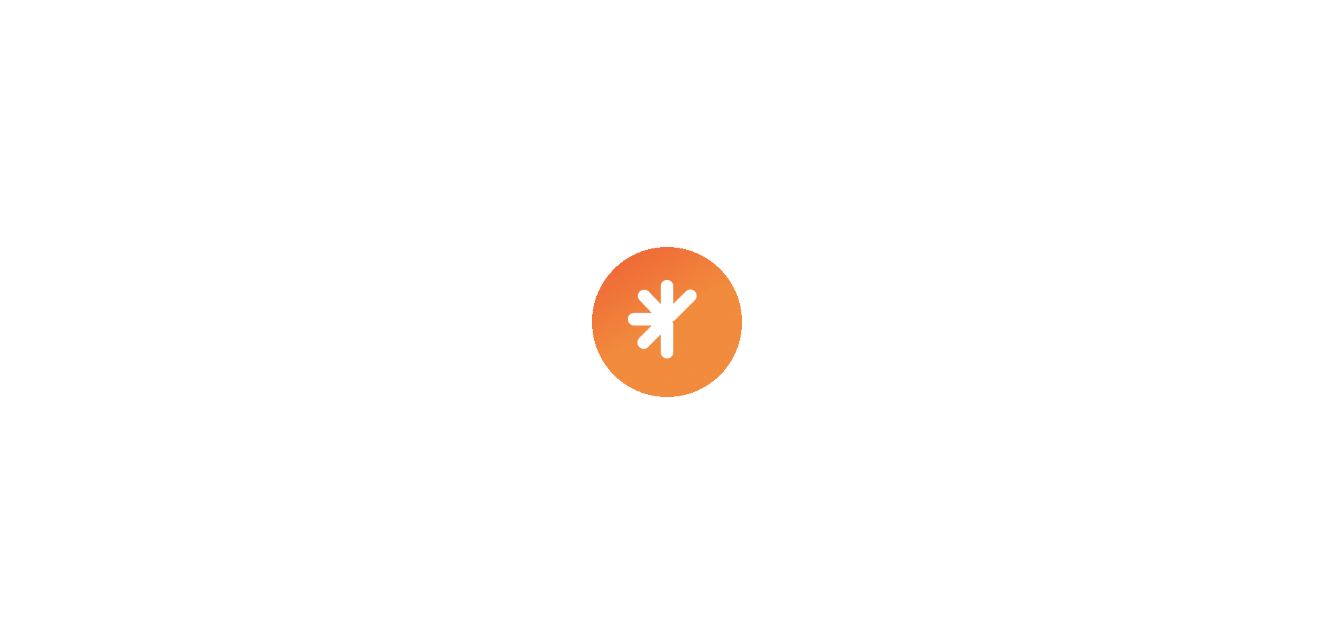 scroll, scrollTop: 0, scrollLeft: 0, axis: both 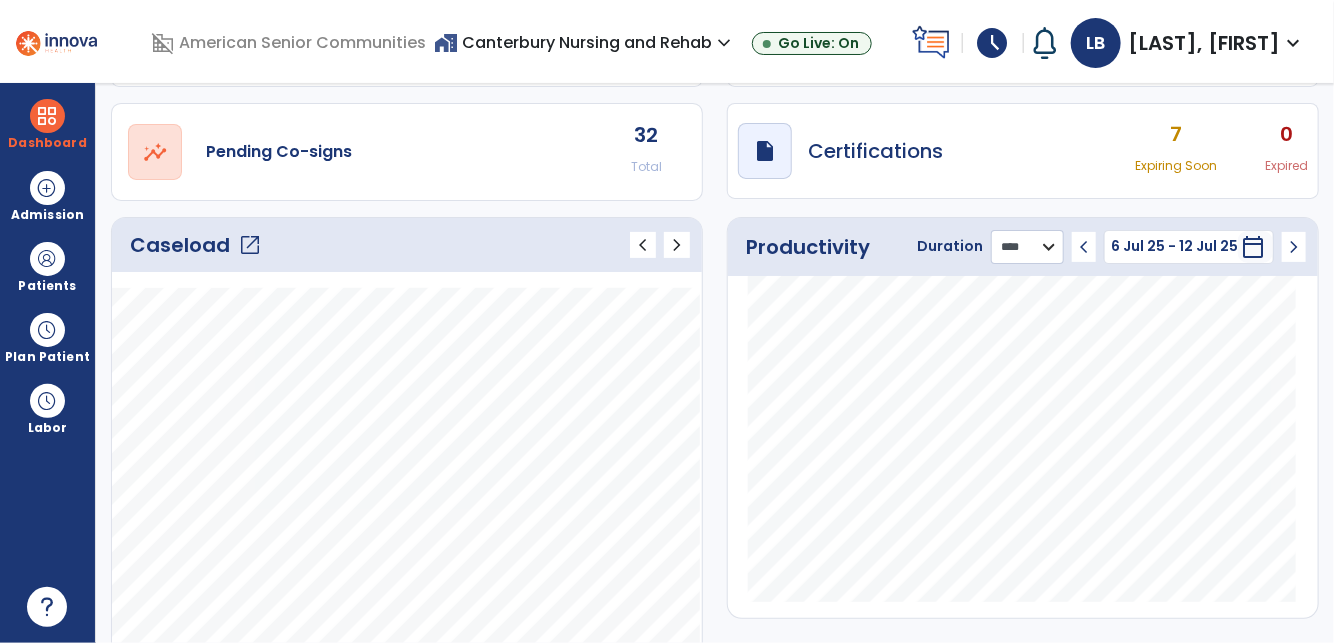 click on "******** **** ***" 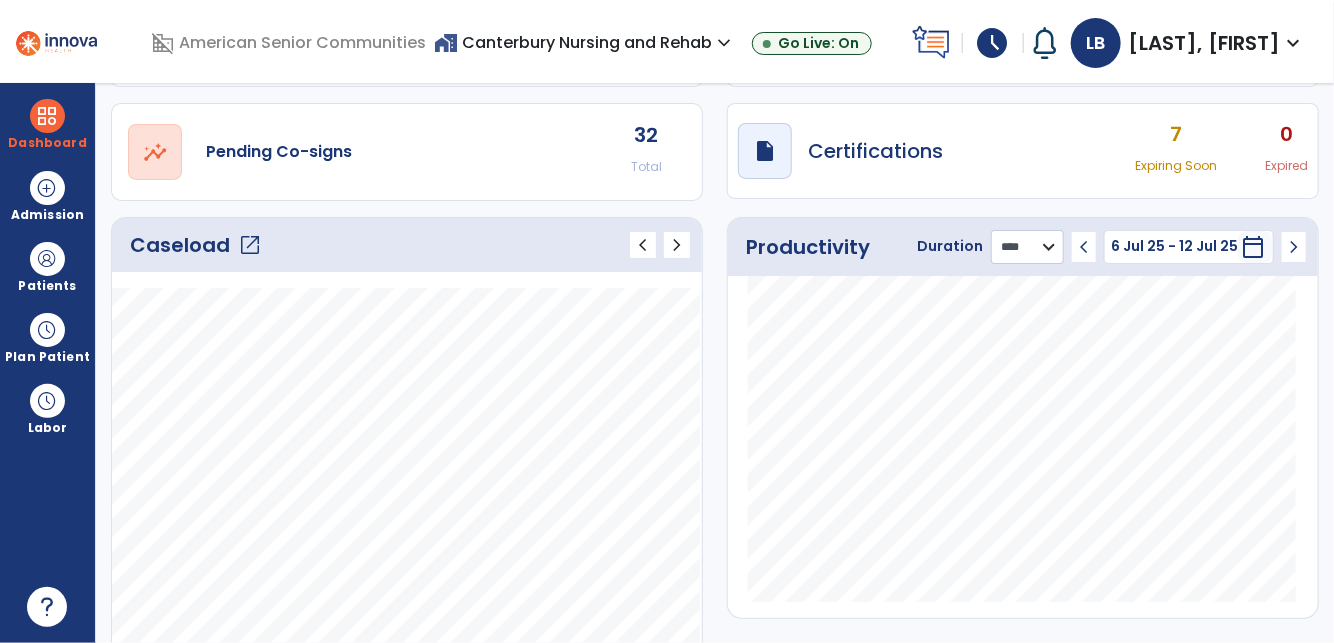 select on "***" 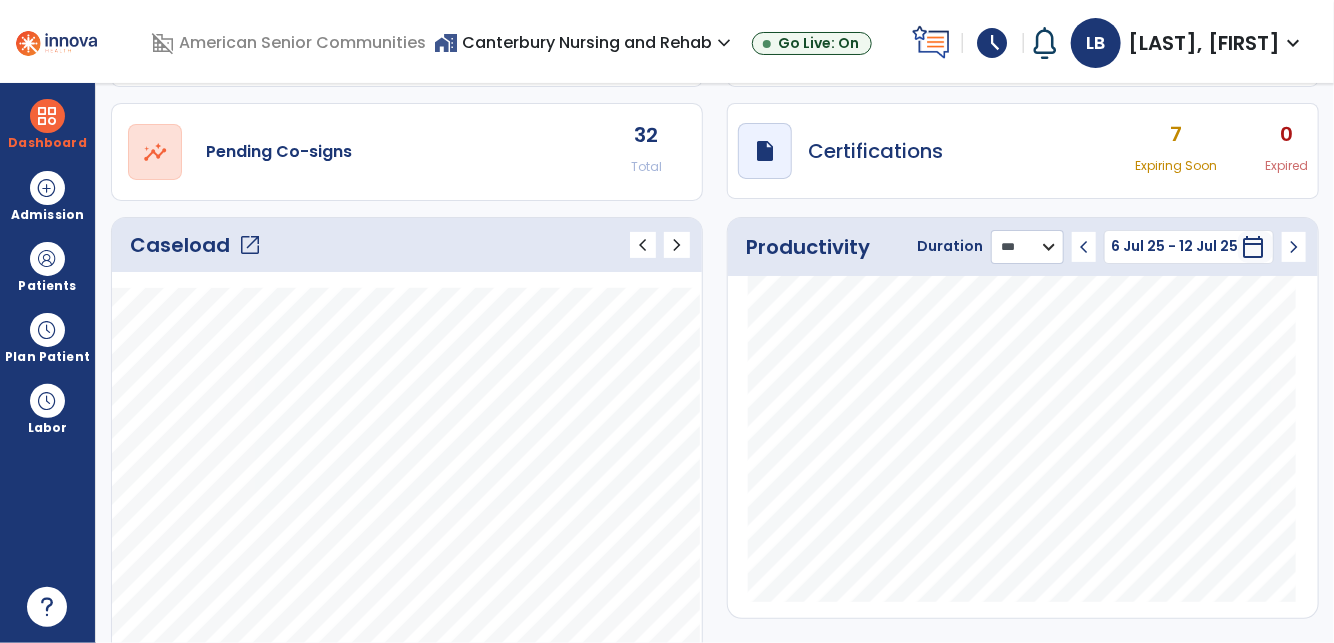 click on "******** **** ***" 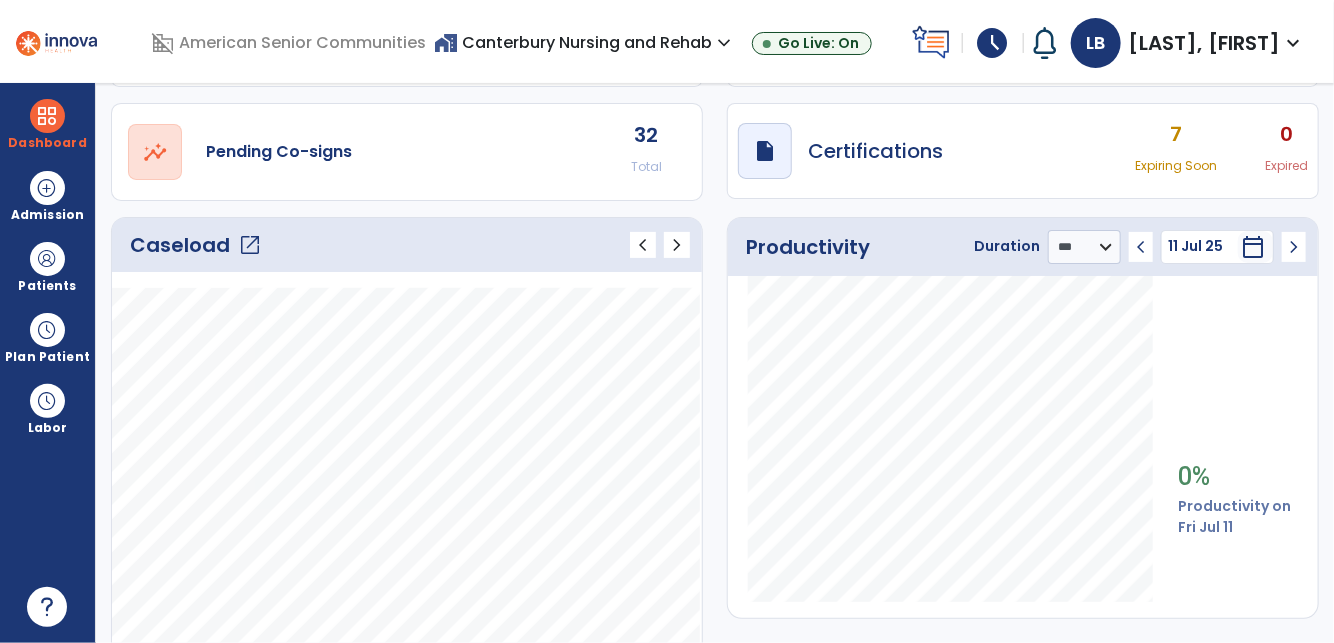 click on "chevron_left" 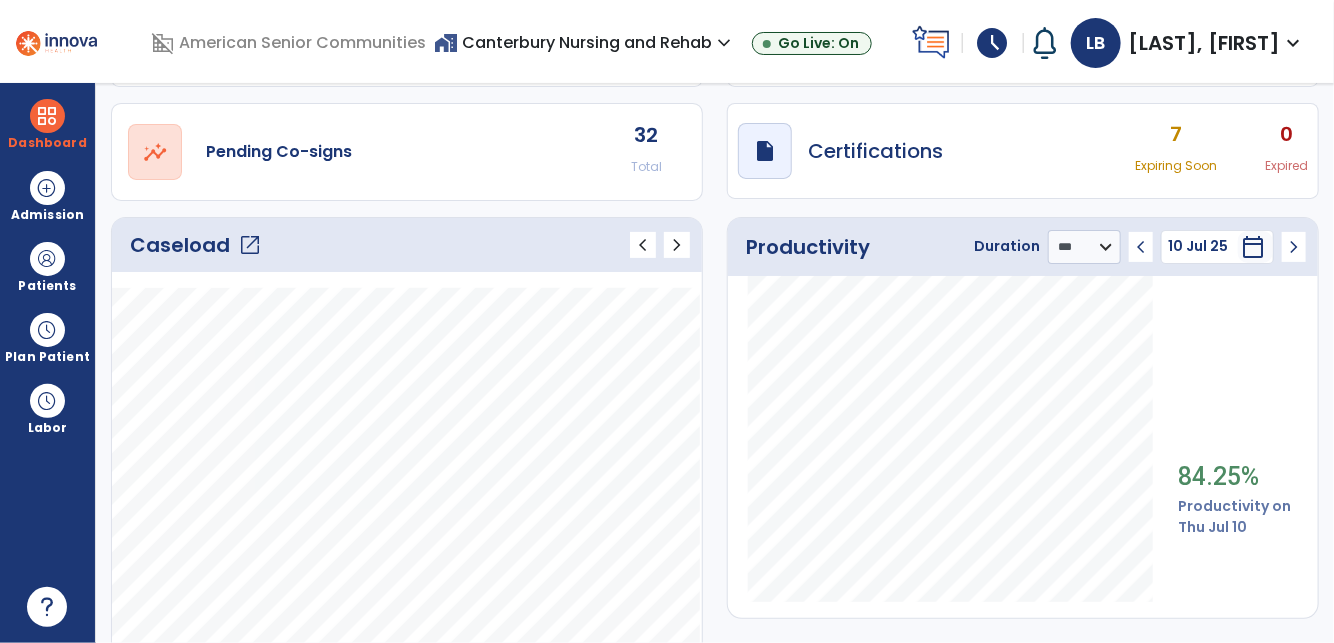 scroll, scrollTop: 118, scrollLeft: 0, axis: vertical 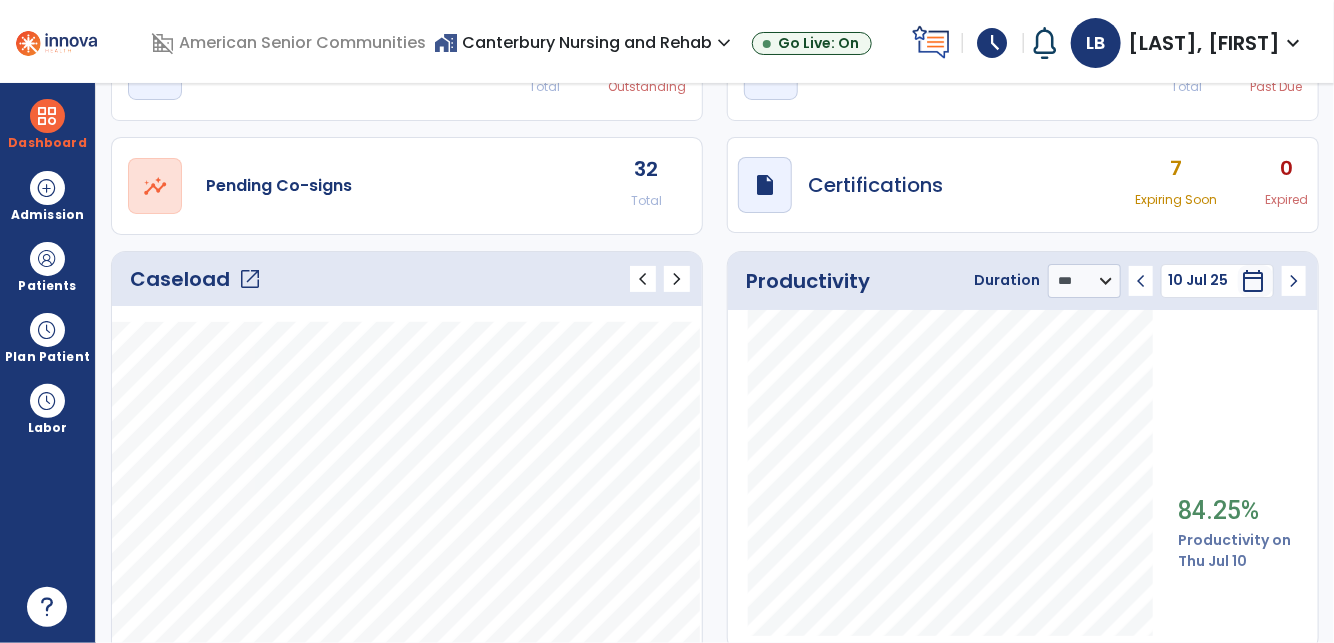 click on "expand_more" at bounding box center [724, 43] 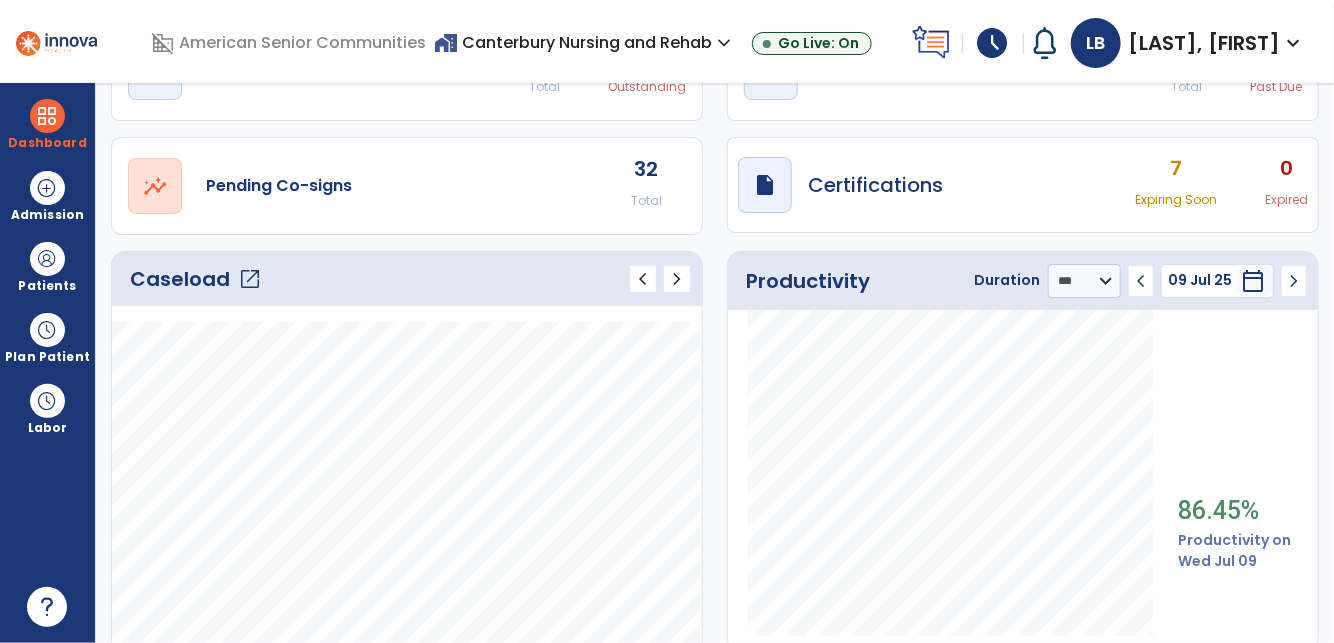 click on "chevron_left" 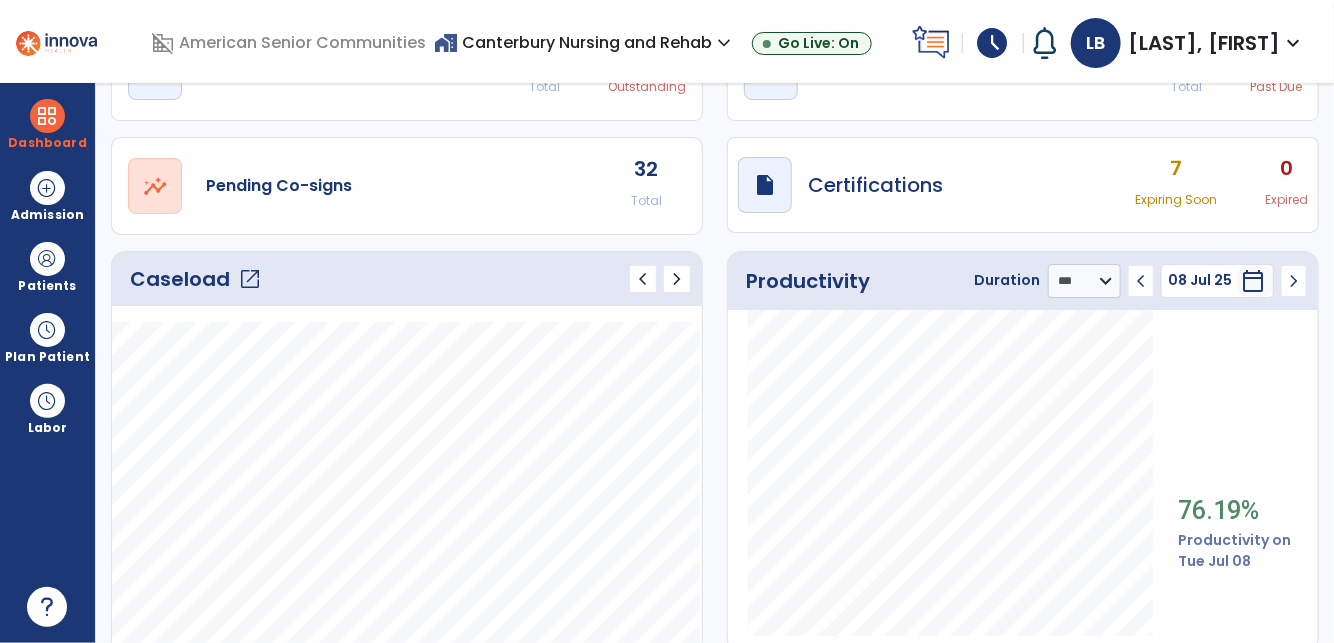 click on "chevron_right" 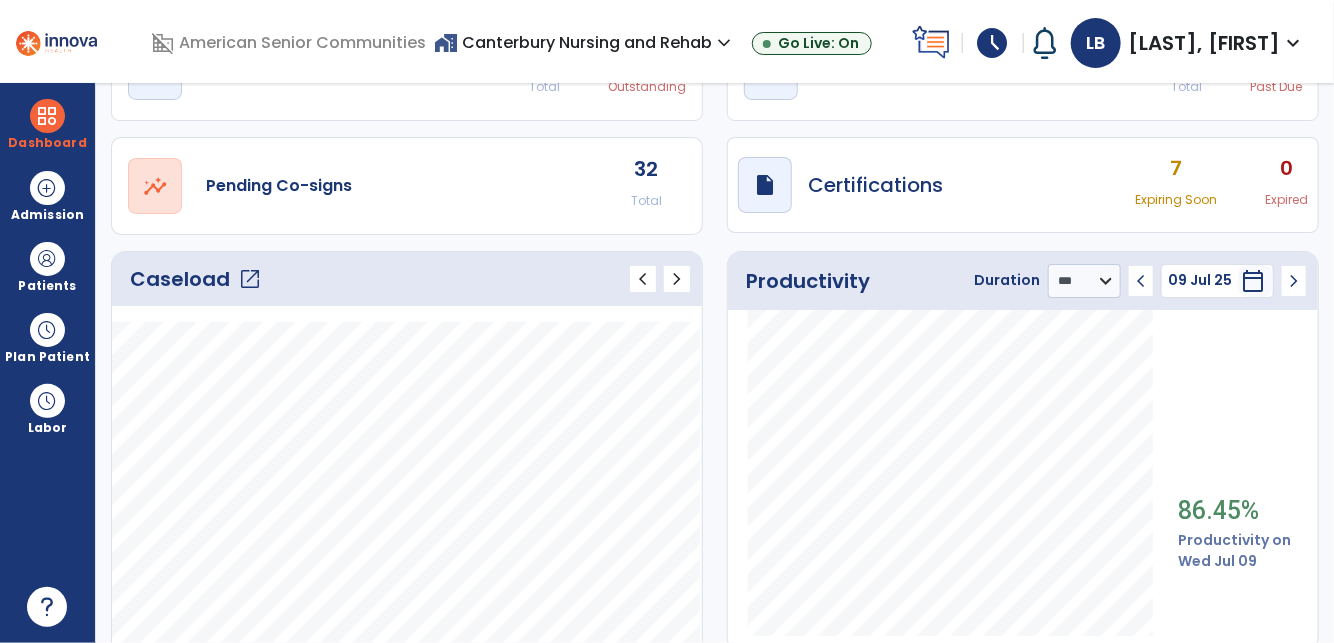 click on "chevron_right" 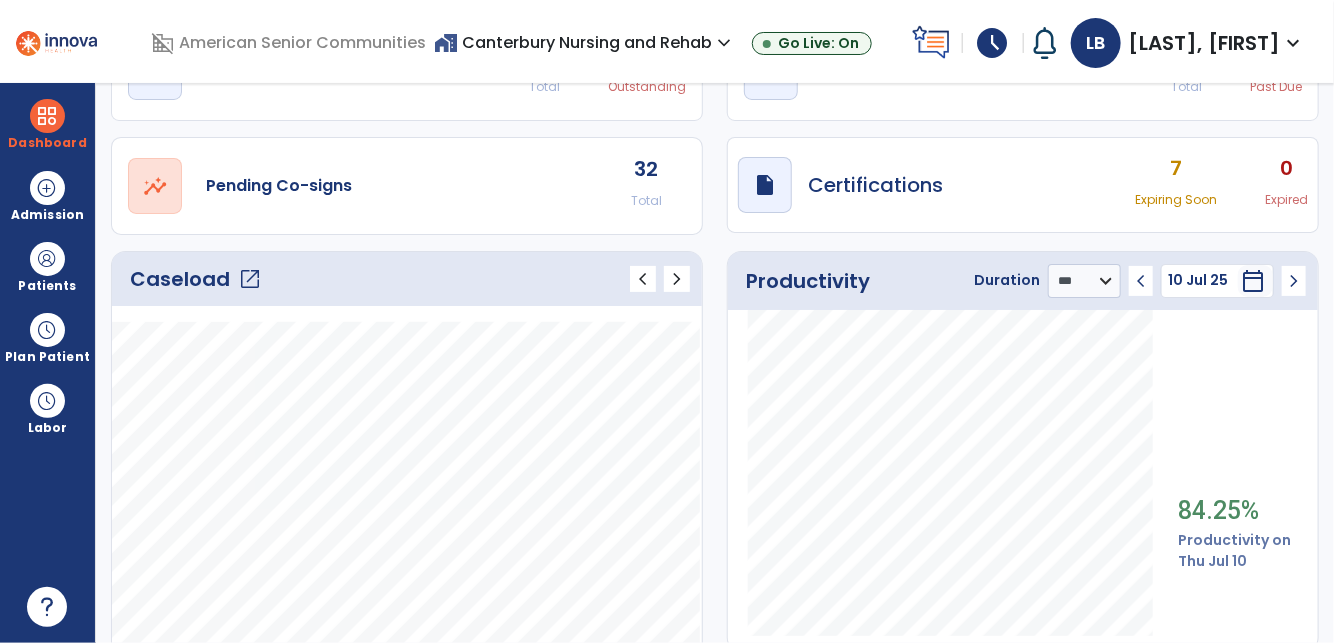 click on "chevron_right" 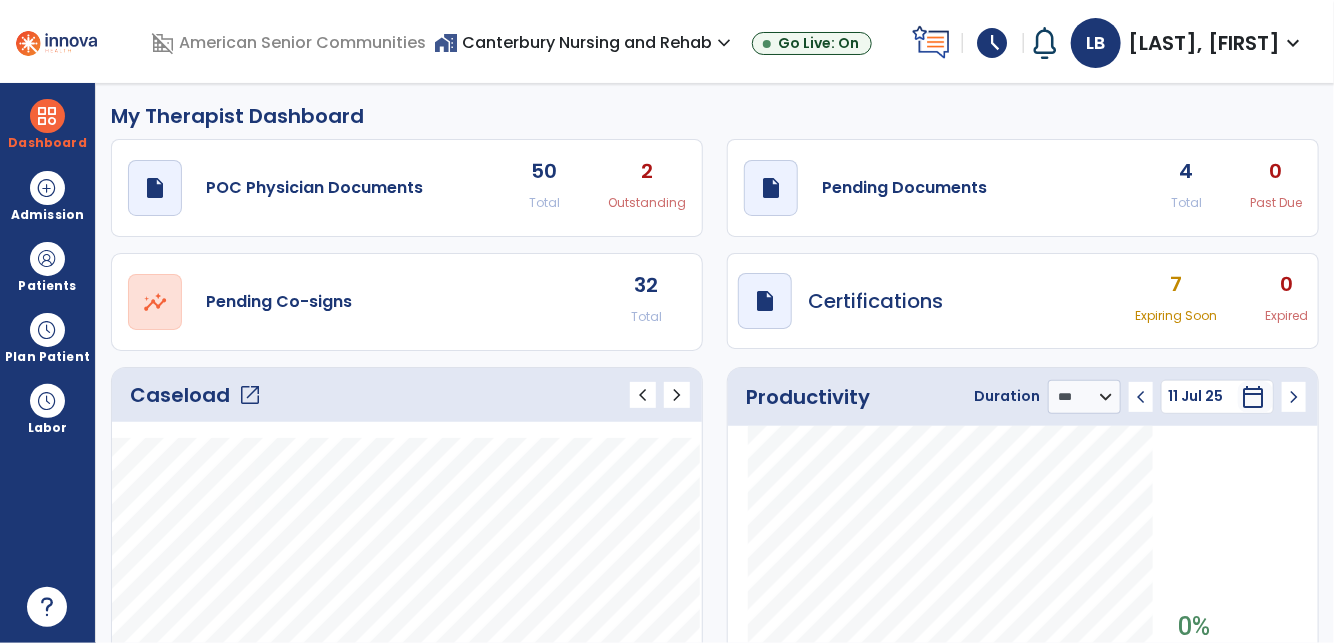scroll, scrollTop: 0, scrollLeft: 0, axis: both 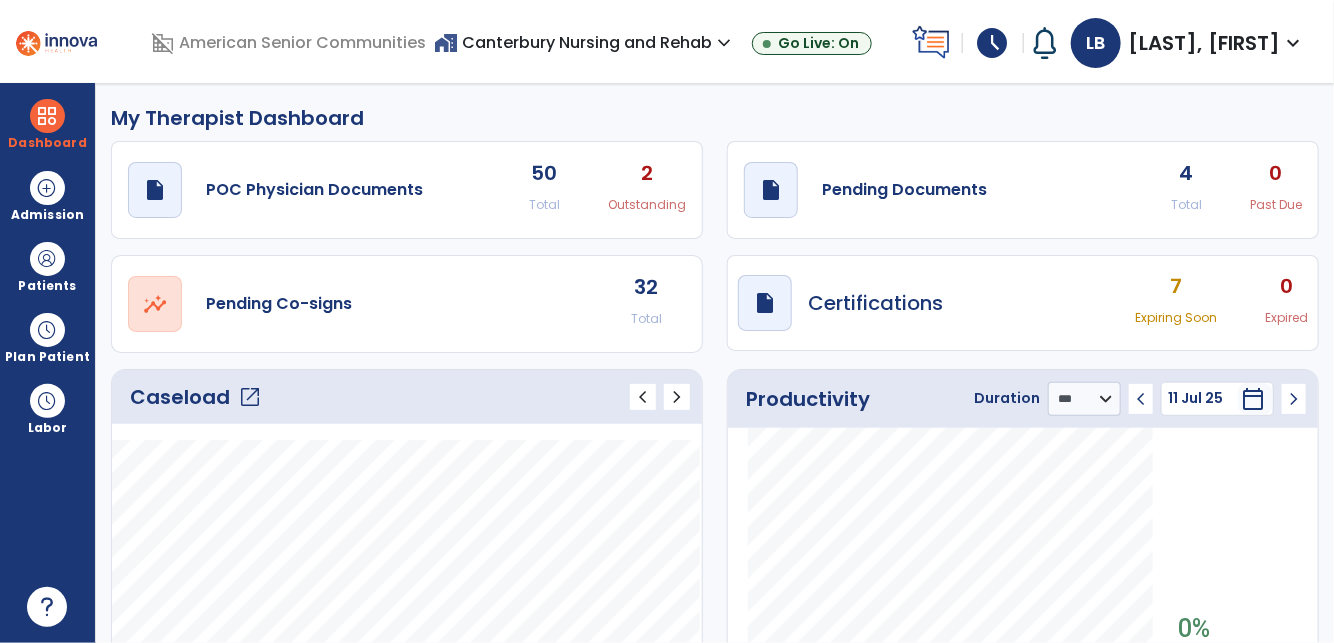 click on "home_work   Canterbury Nursing and Rehab   expand_more" at bounding box center (585, 42) 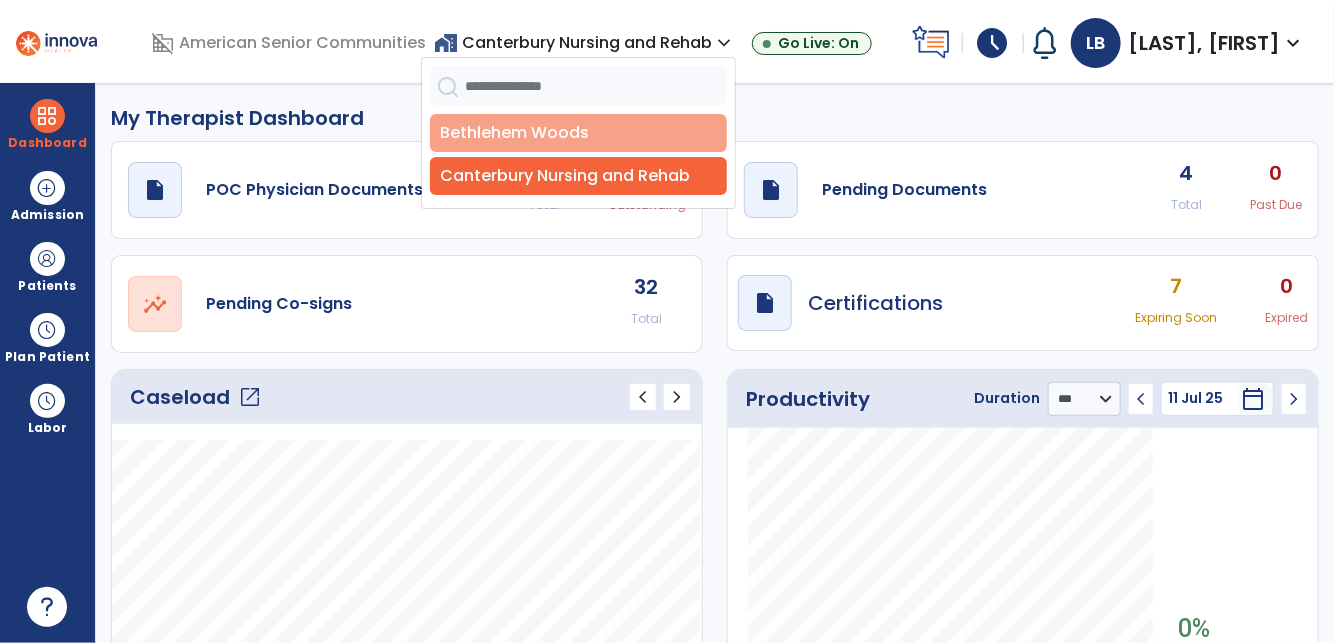 click on "Bethlehem Woods" at bounding box center (578, 133) 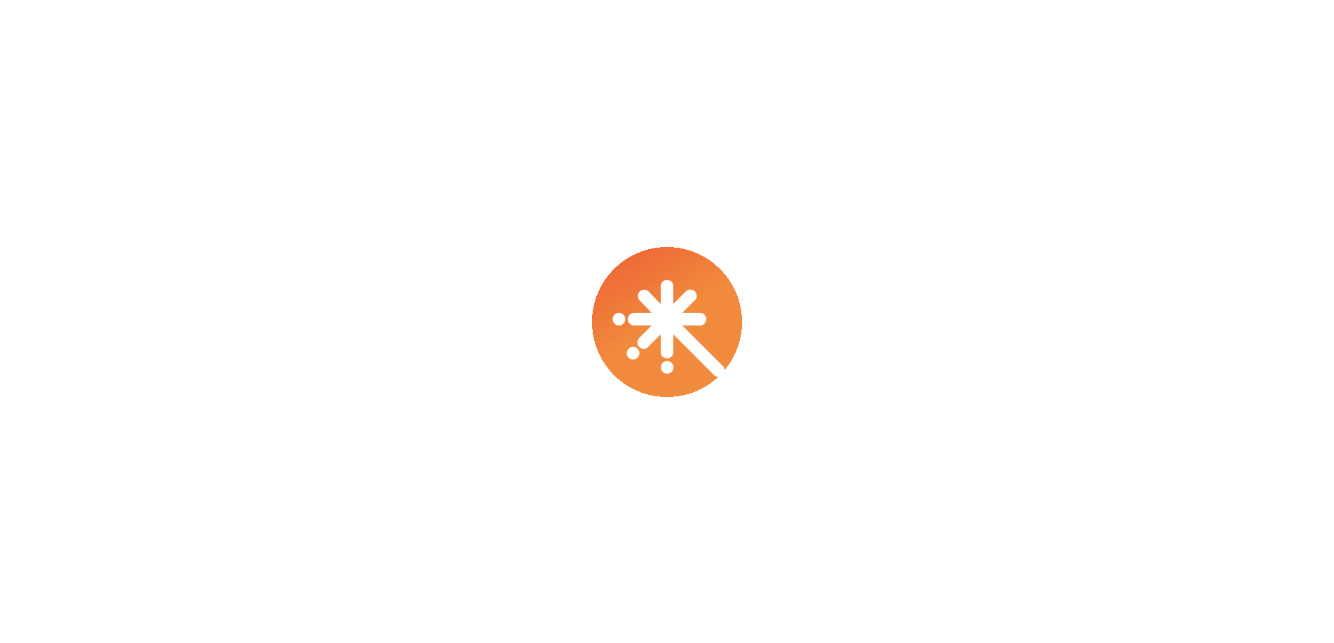 scroll, scrollTop: 0, scrollLeft: 0, axis: both 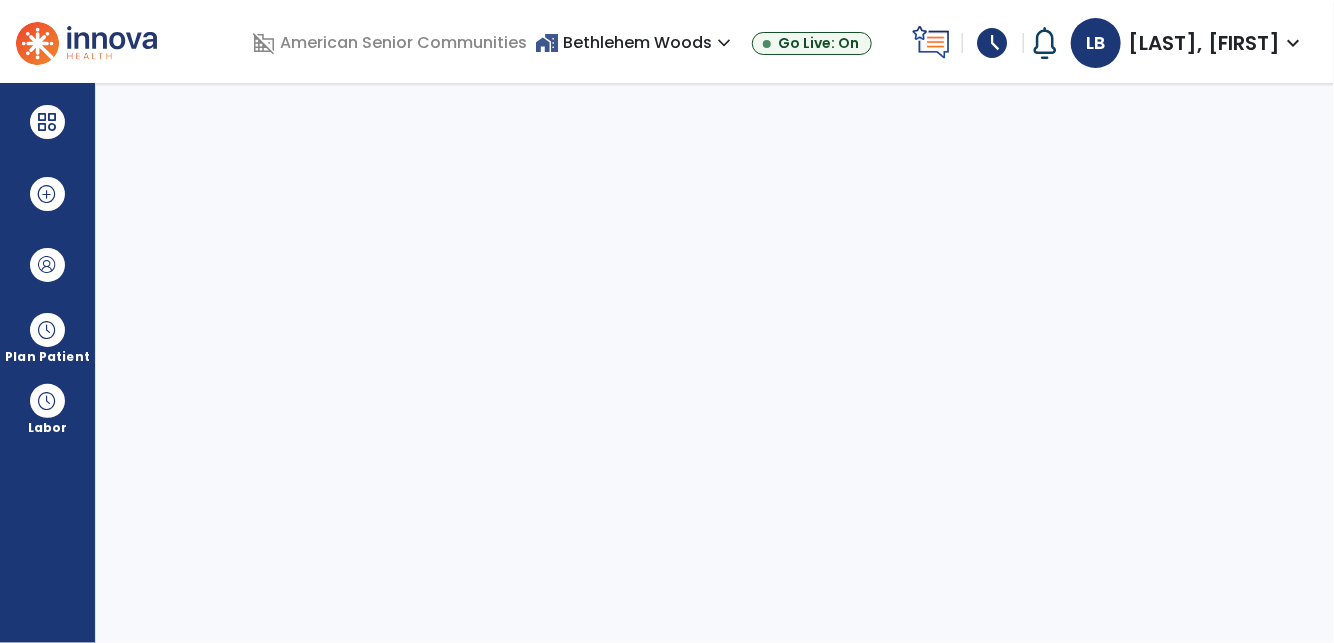 select on "****" 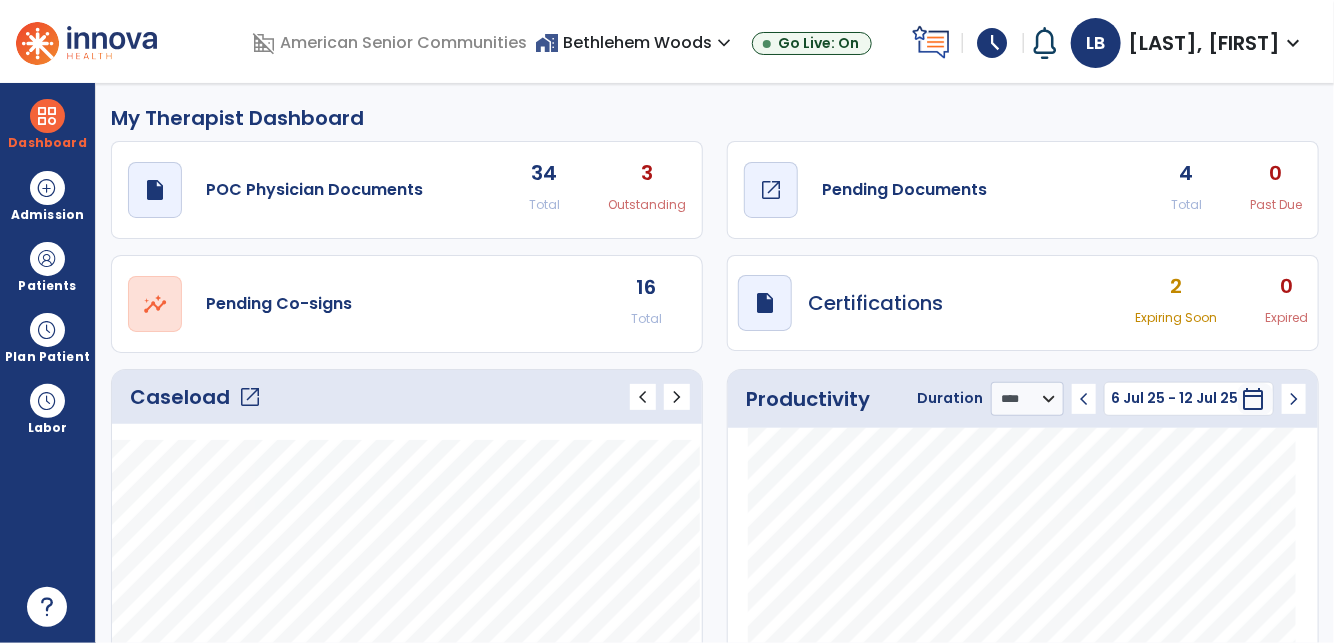 click on "open_in_new" 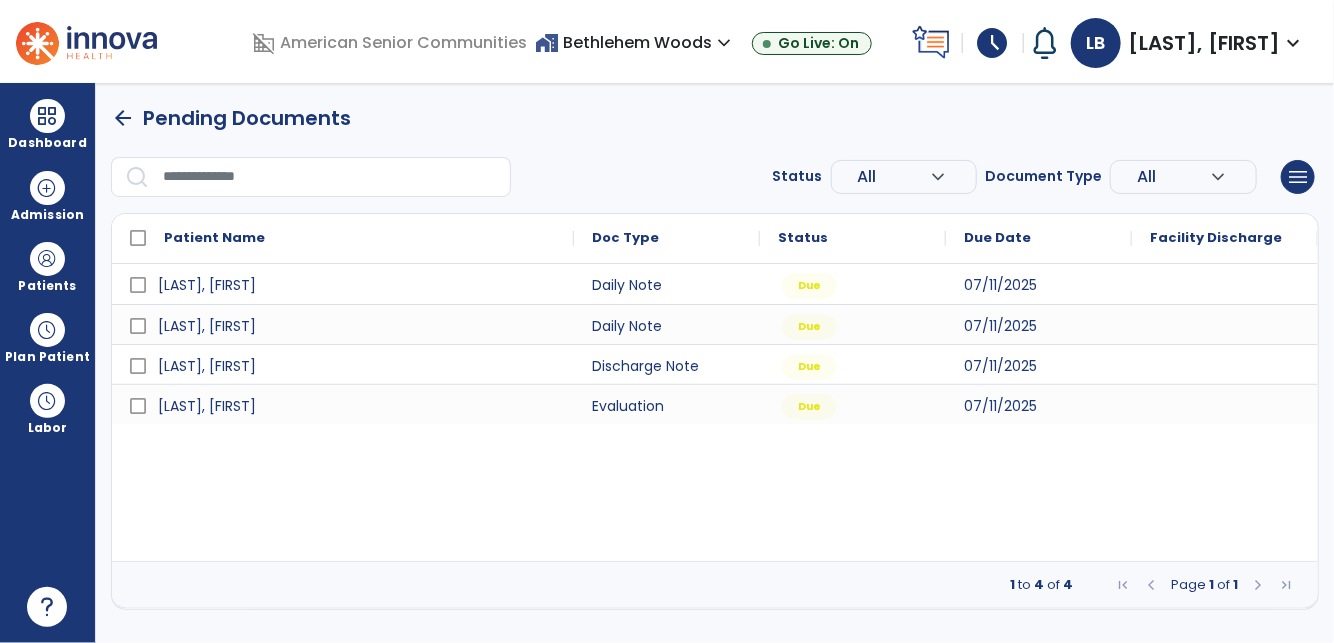 click on "expand_more" at bounding box center (724, 43) 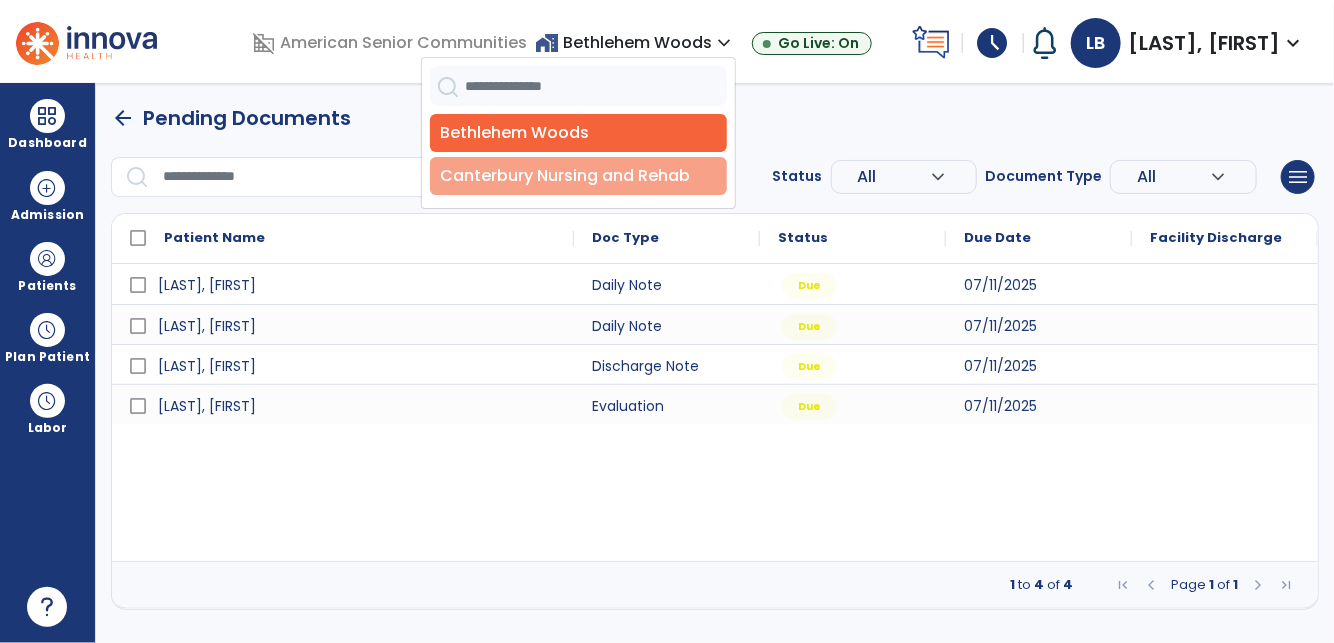 click on "Canterbury Nursing and Rehab" at bounding box center [578, 176] 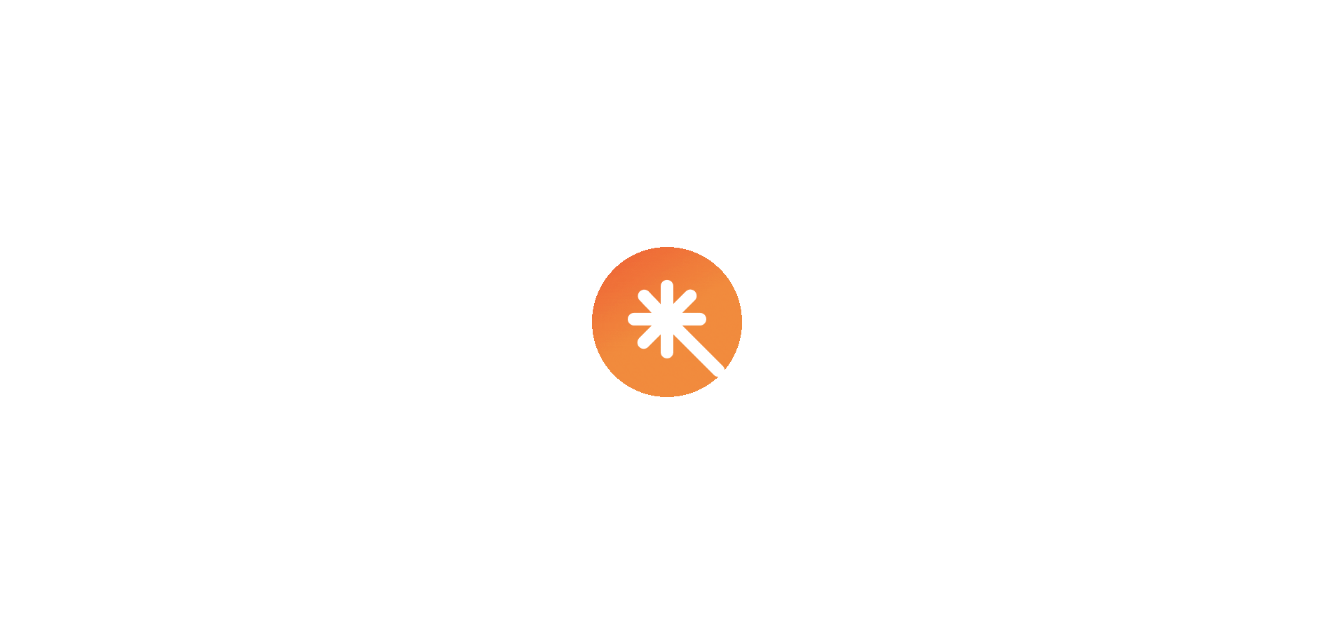 scroll, scrollTop: 0, scrollLeft: 0, axis: both 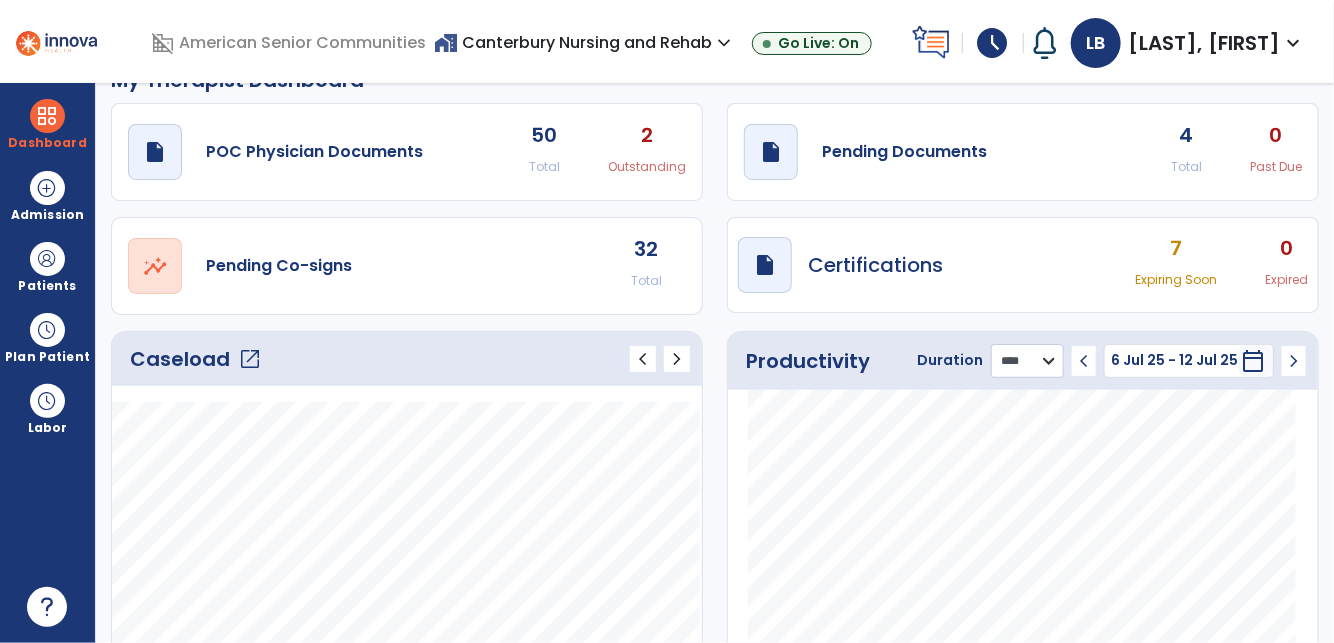 click on "******** **** ***" 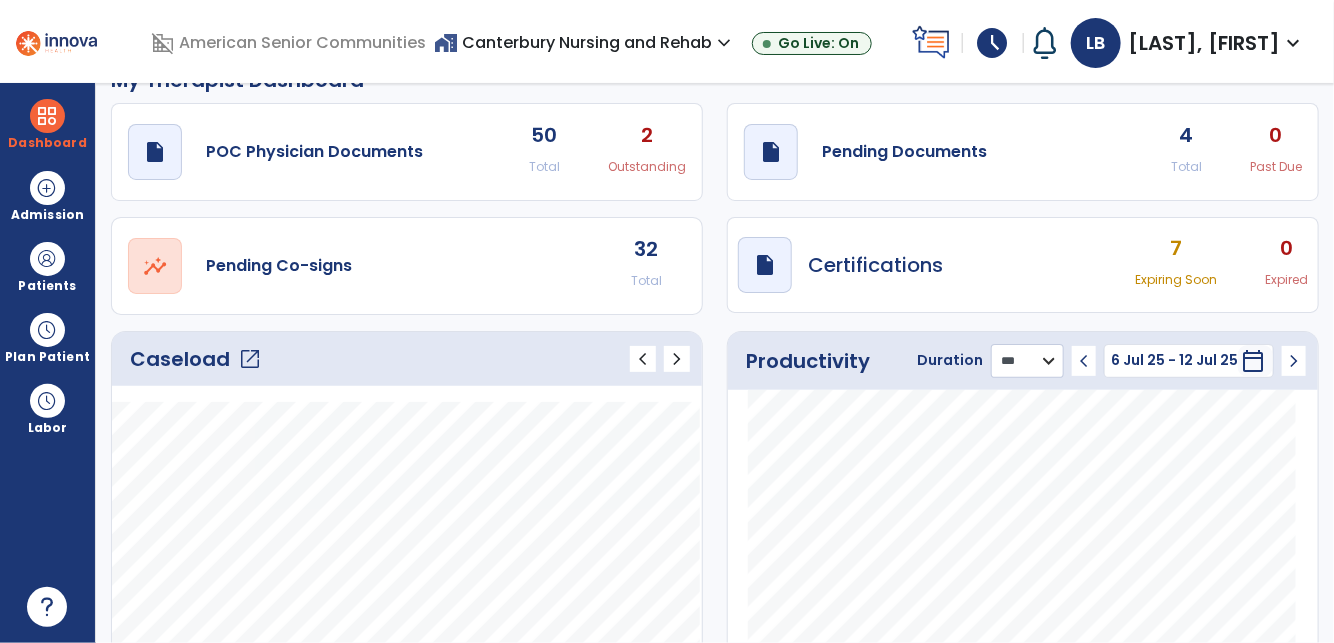 click on "******** **** ***" 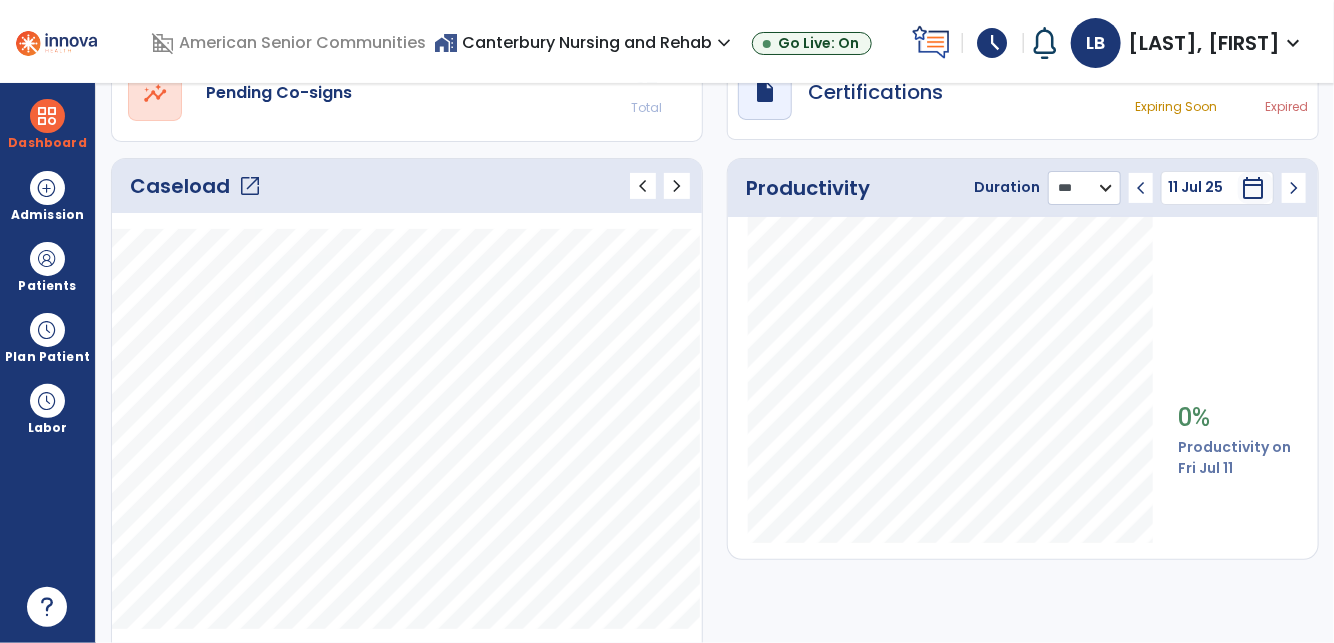 scroll, scrollTop: 208, scrollLeft: 0, axis: vertical 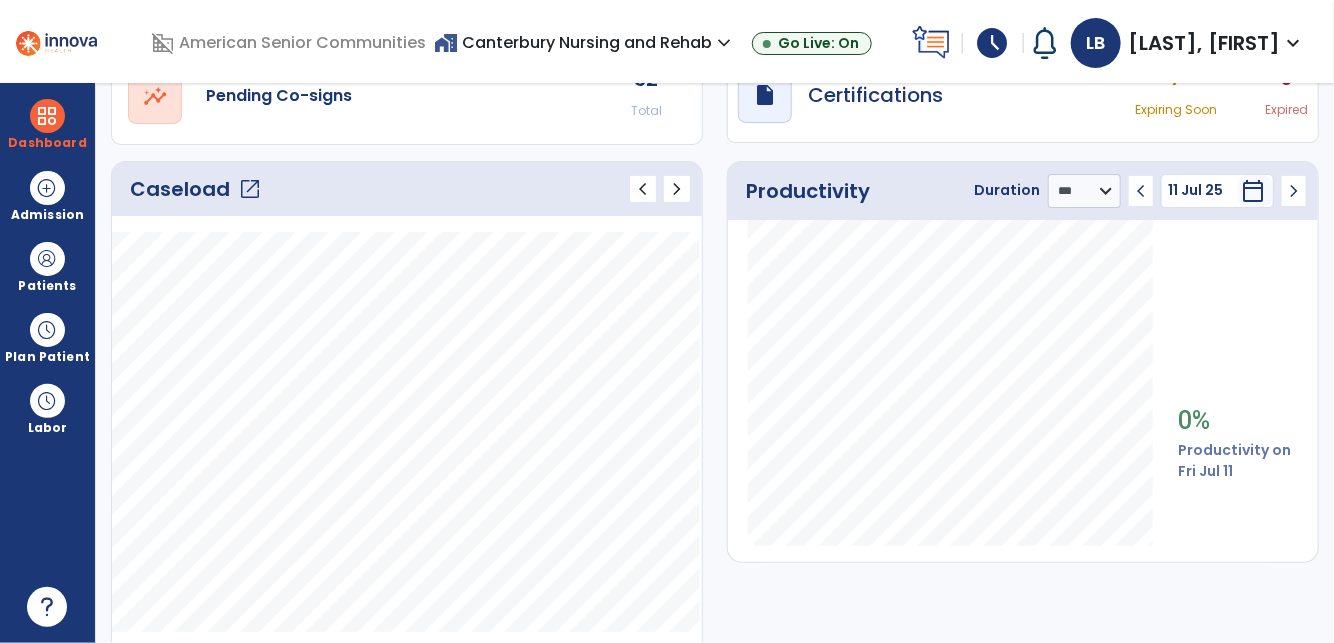 click on "chevron_left" 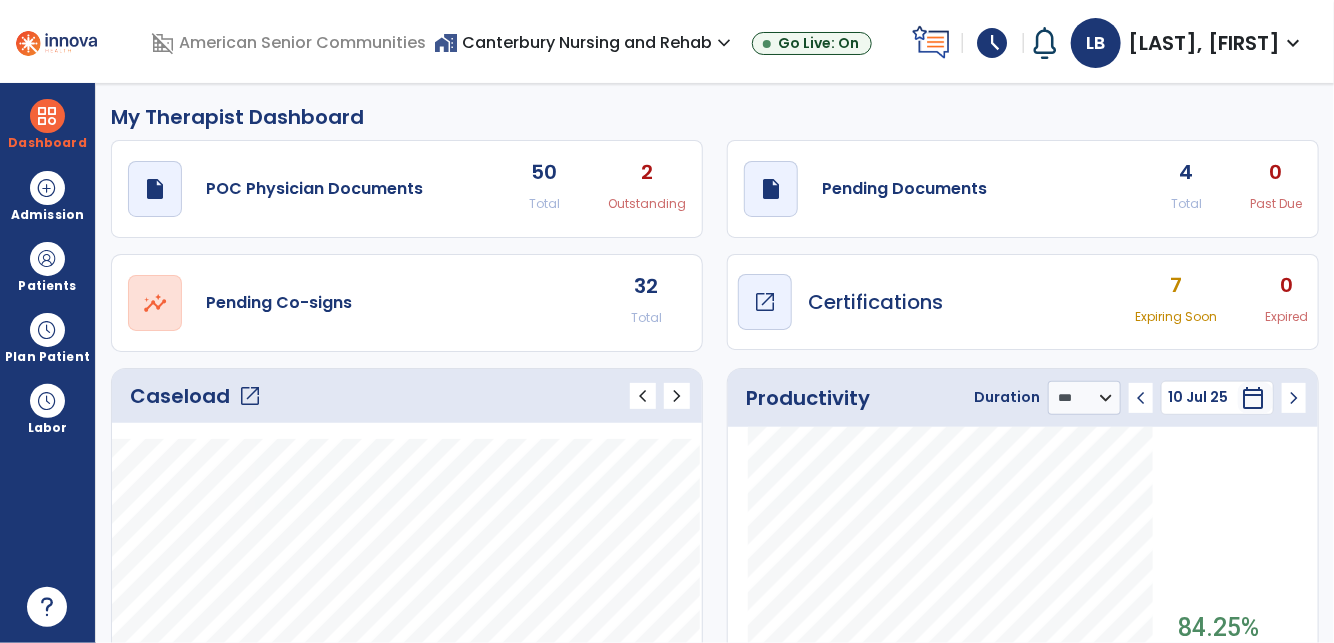 scroll, scrollTop: 0, scrollLeft: 0, axis: both 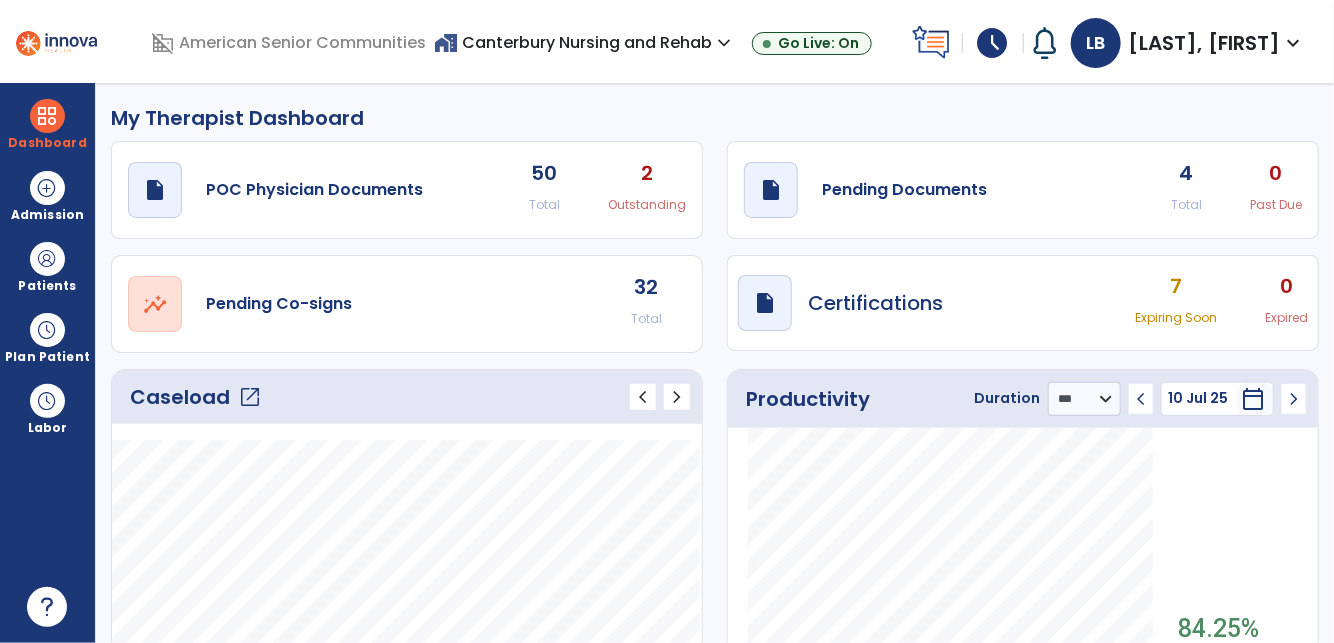click on "expand_more" at bounding box center (724, 43) 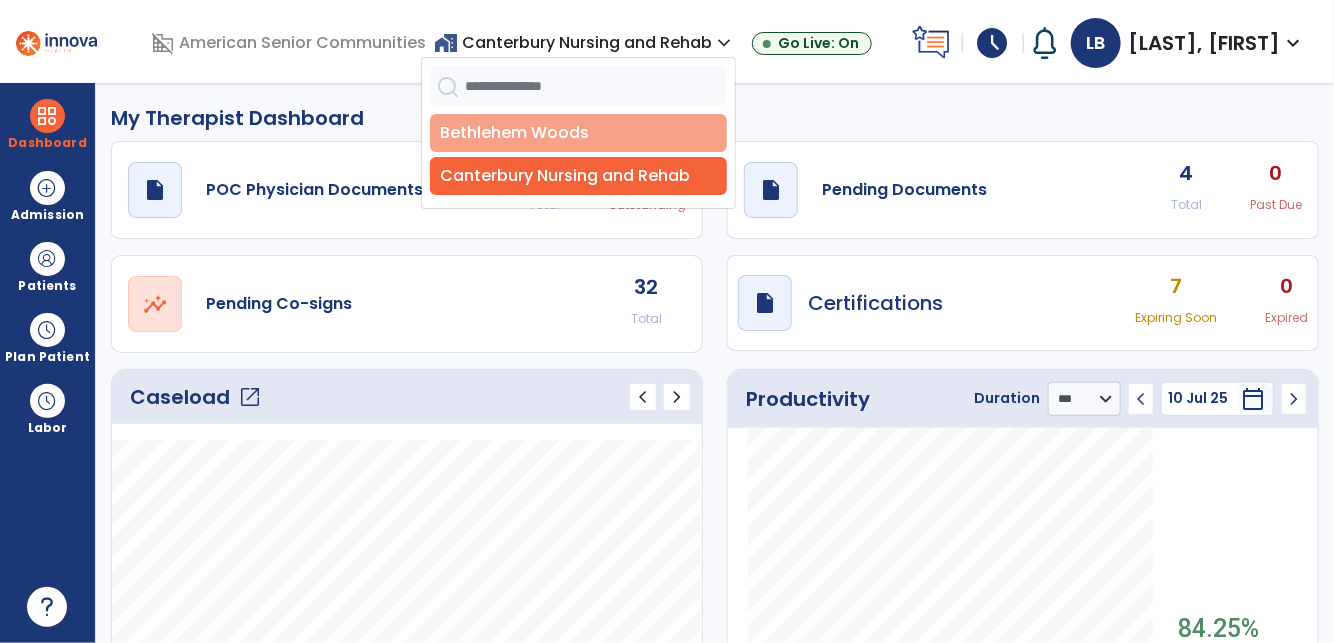 click on "Bethlehem Woods" at bounding box center (578, 133) 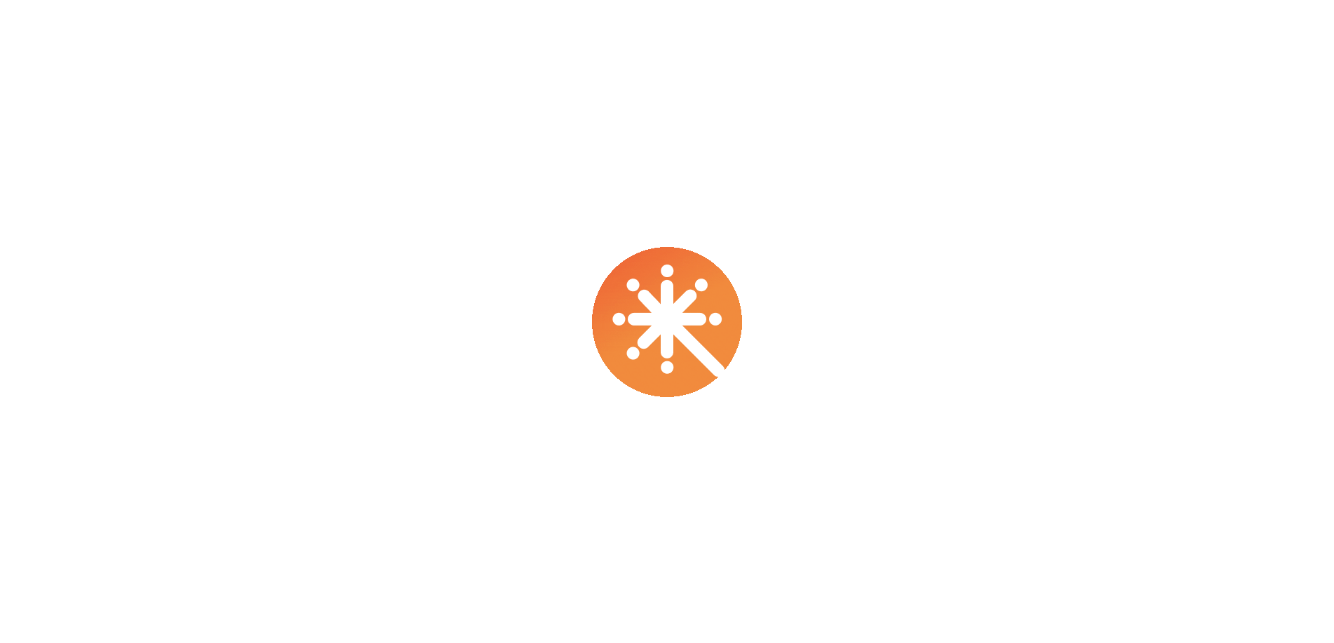 scroll, scrollTop: 0, scrollLeft: 0, axis: both 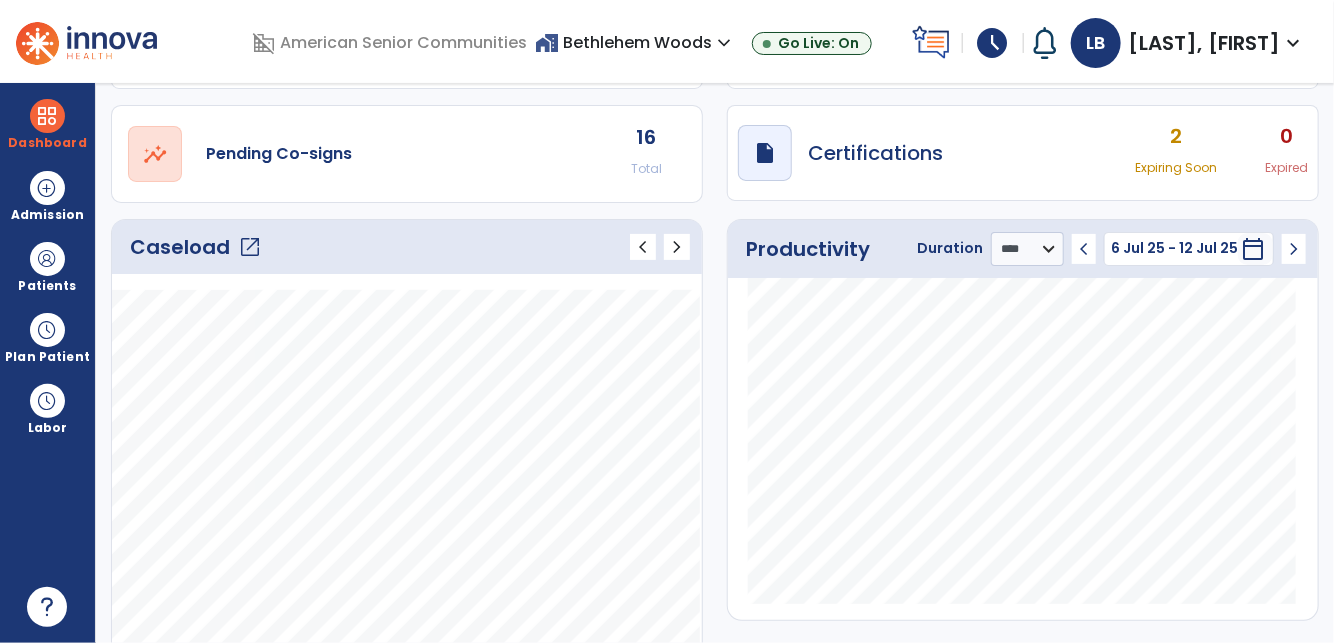 click on "chevron_left" 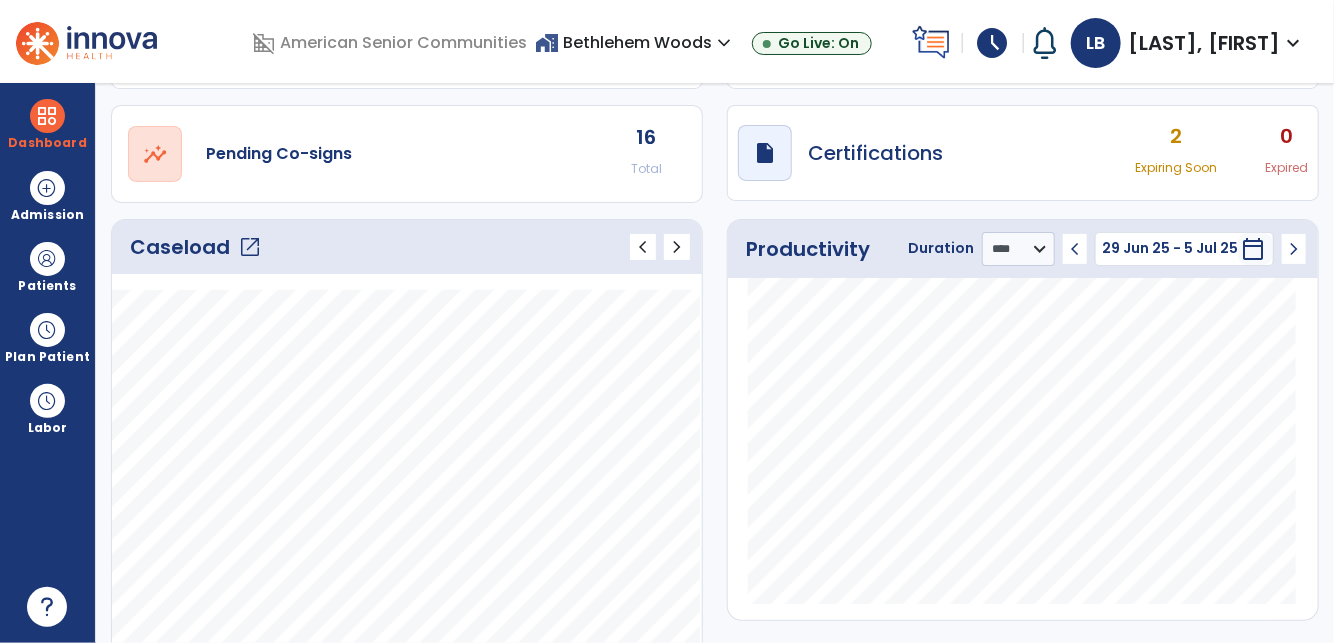 click on "chevron_right" 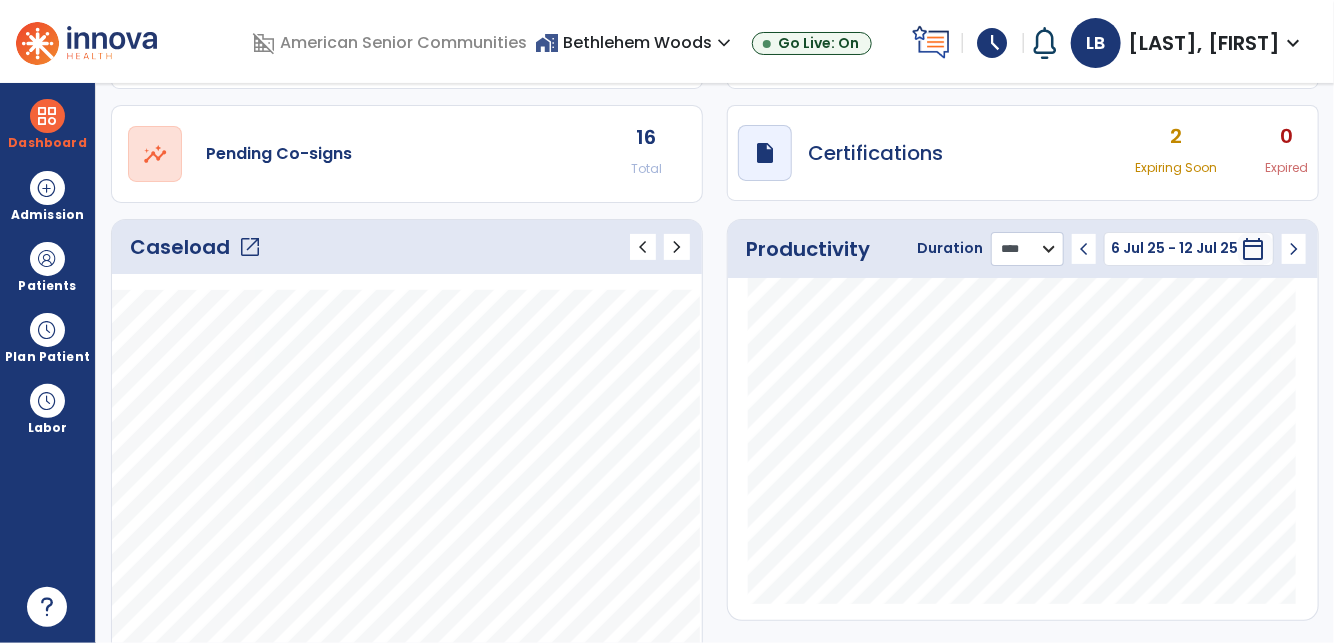 click on "******** **** ***" 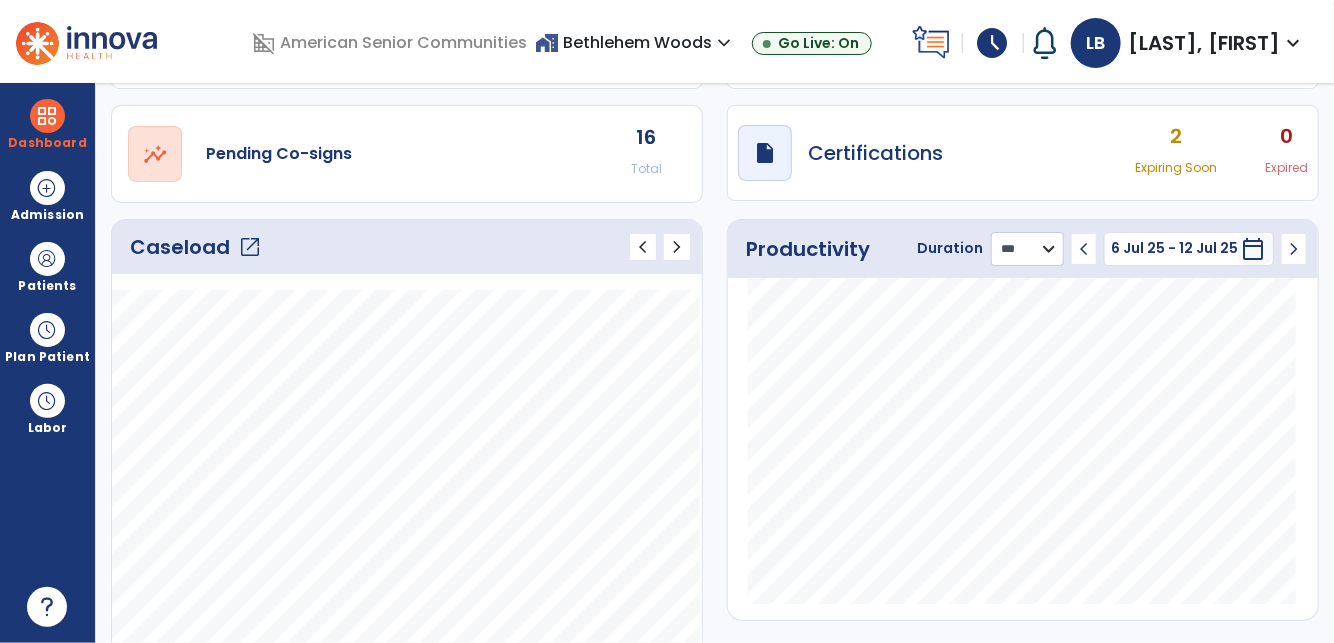 click on "******** **** ***" 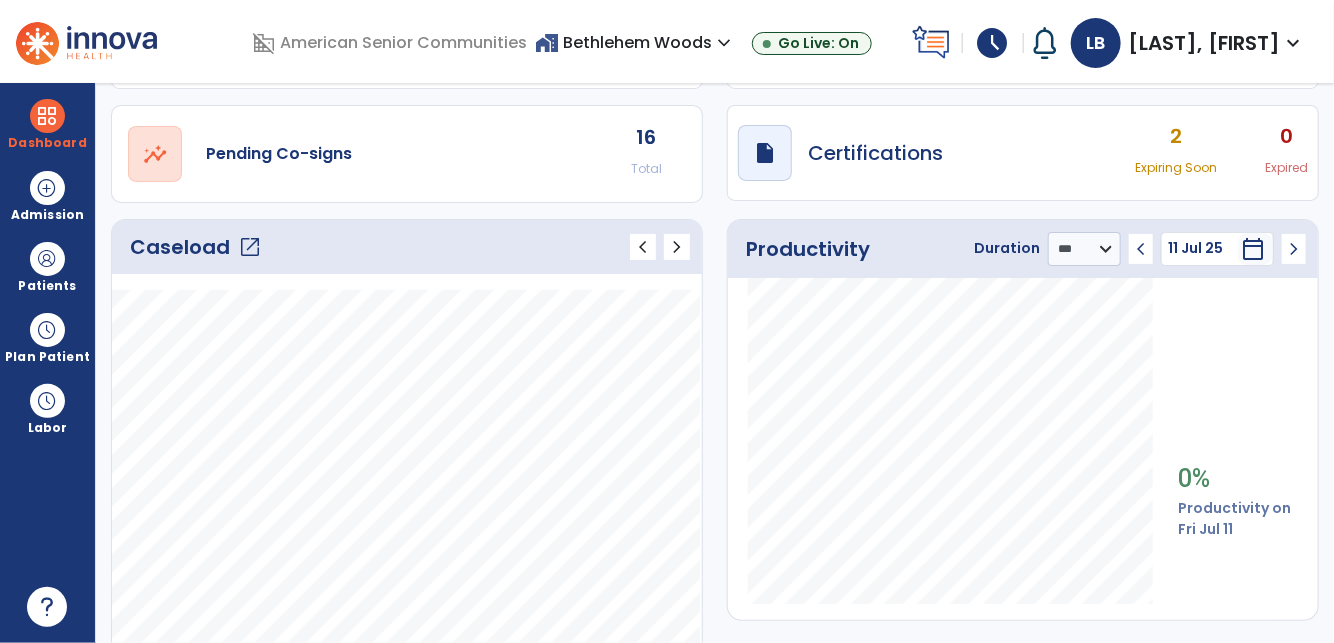 click on "chevron_left" 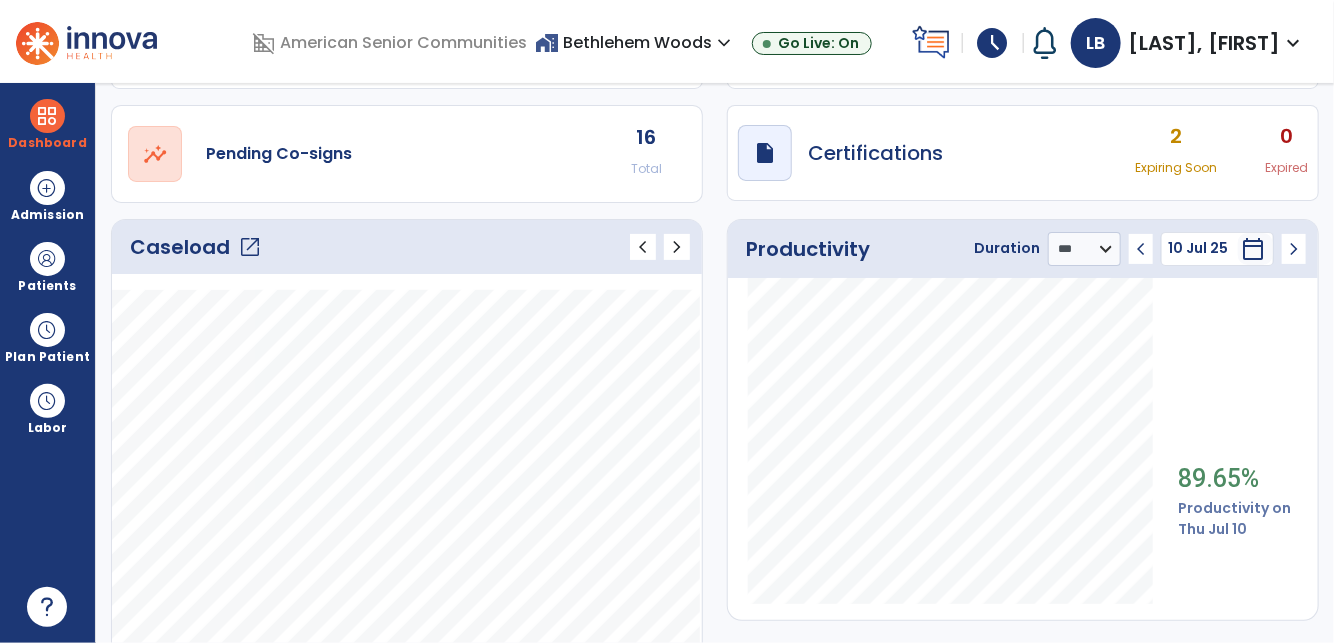 click on "chevron_left" 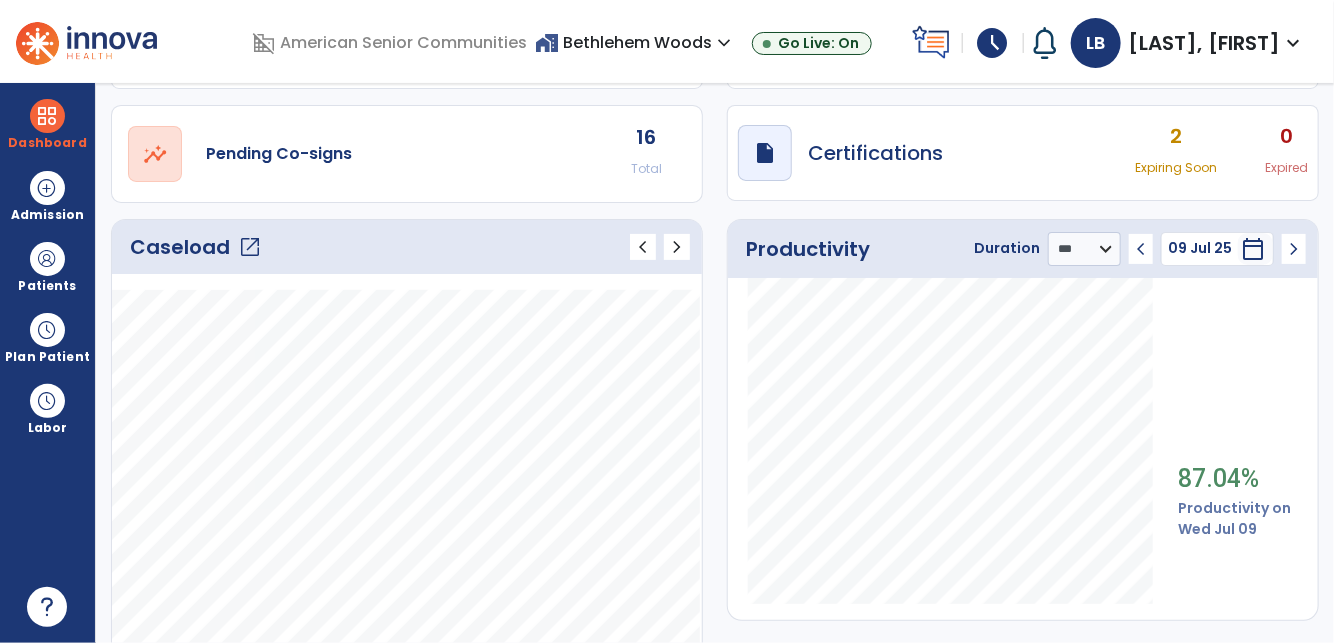click on "chevron_left" 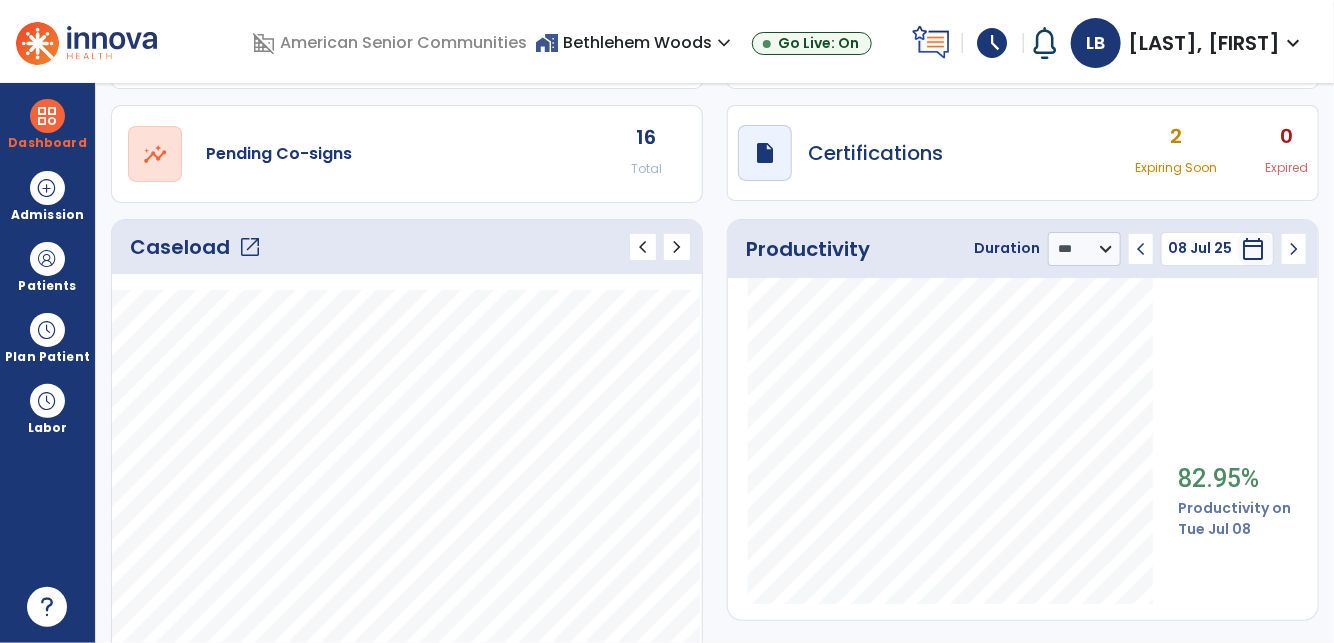 click on "chevron_left" 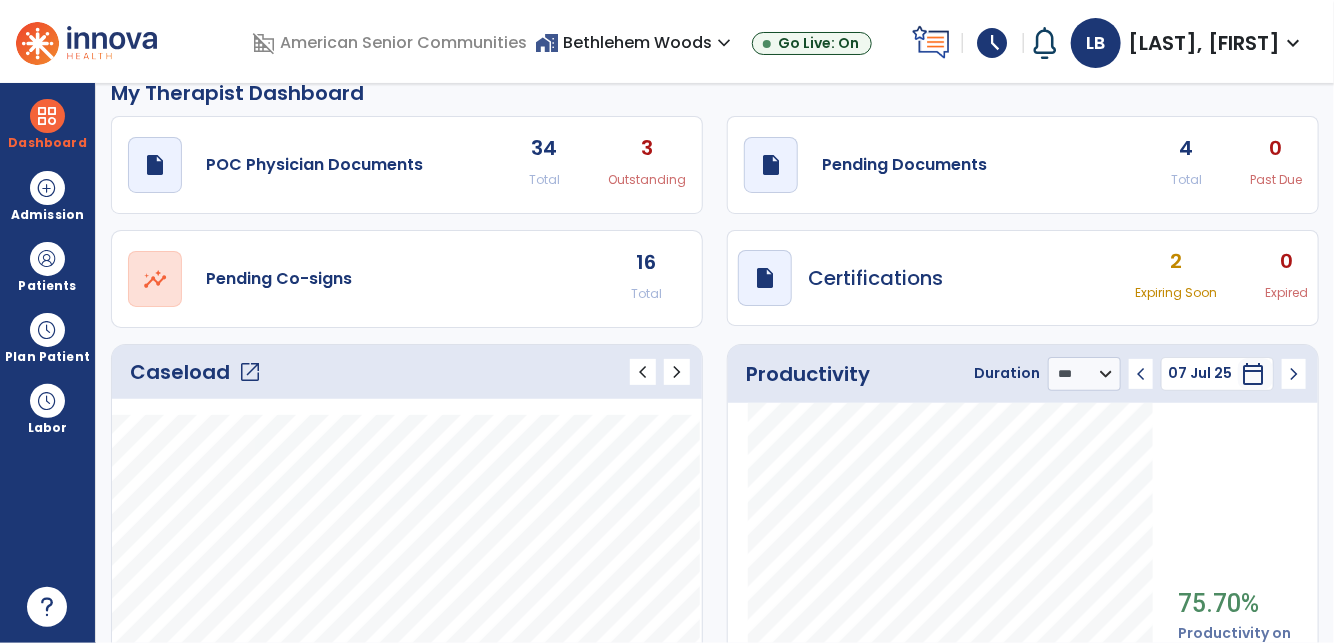 scroll, scrollTop: 0, scrollLeft: 0, axis: both 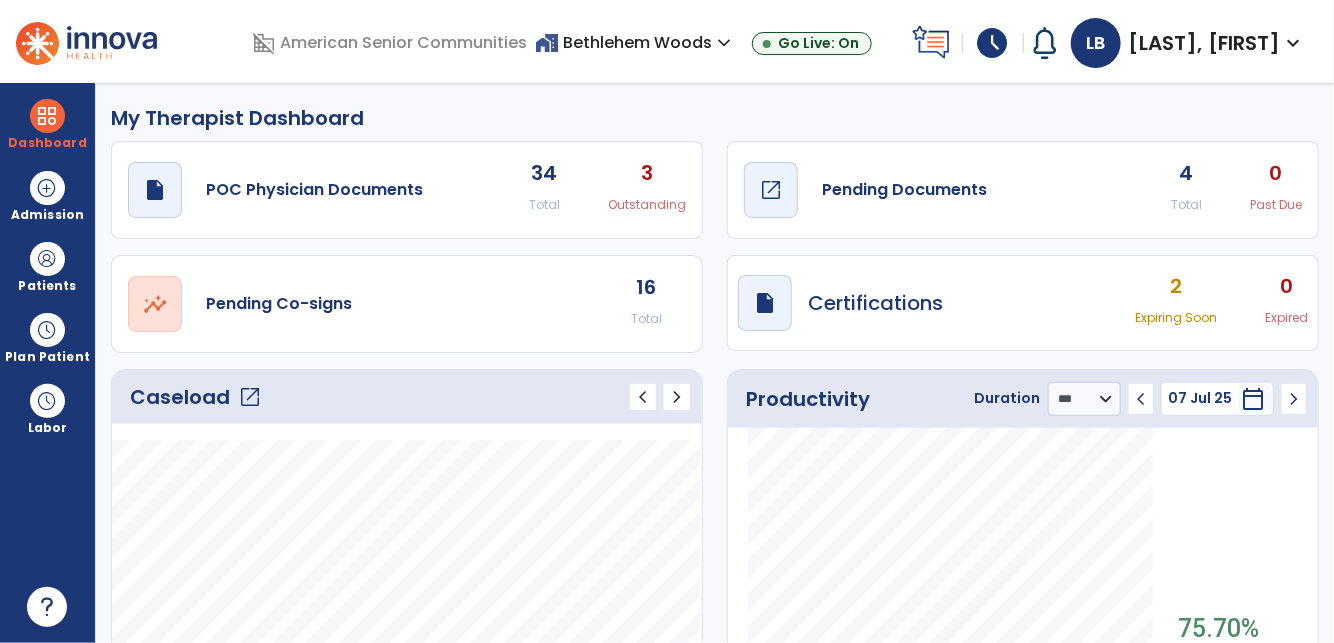 click on "open_in_new" 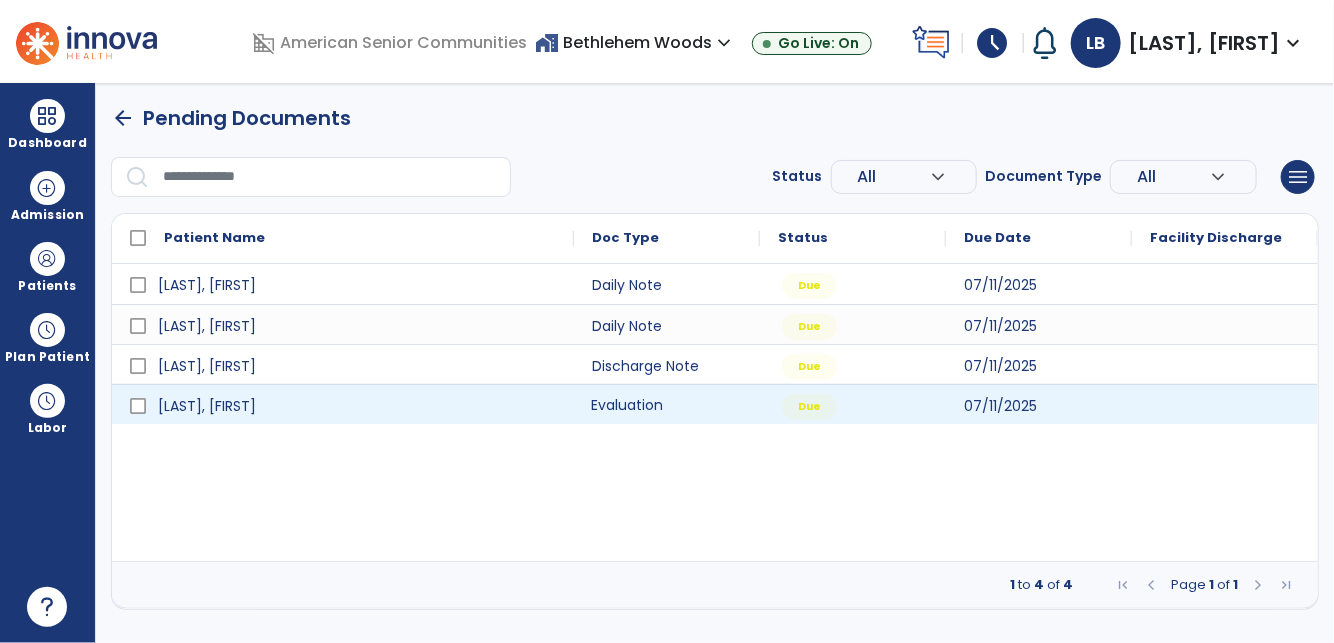 click on "Evaluation" at bounding box center (667, 404) 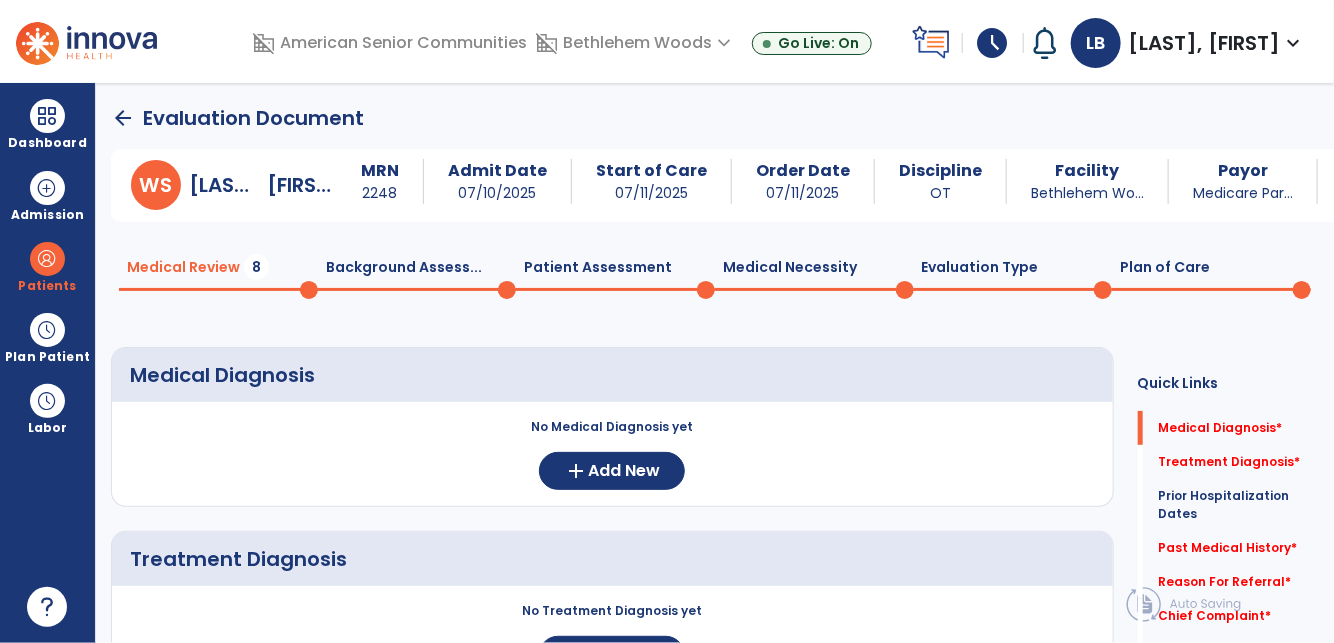 scroll, scrollTop: 22, scrollLeft: 0, axis: vertical 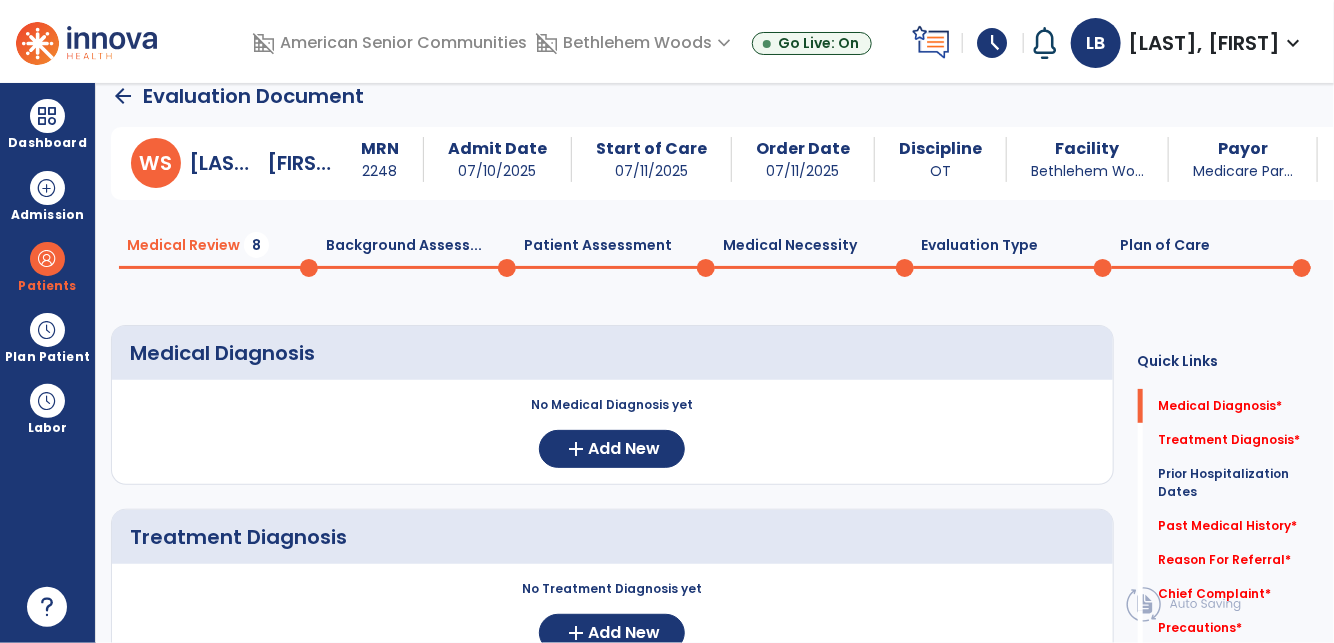 click on "arrow_back" 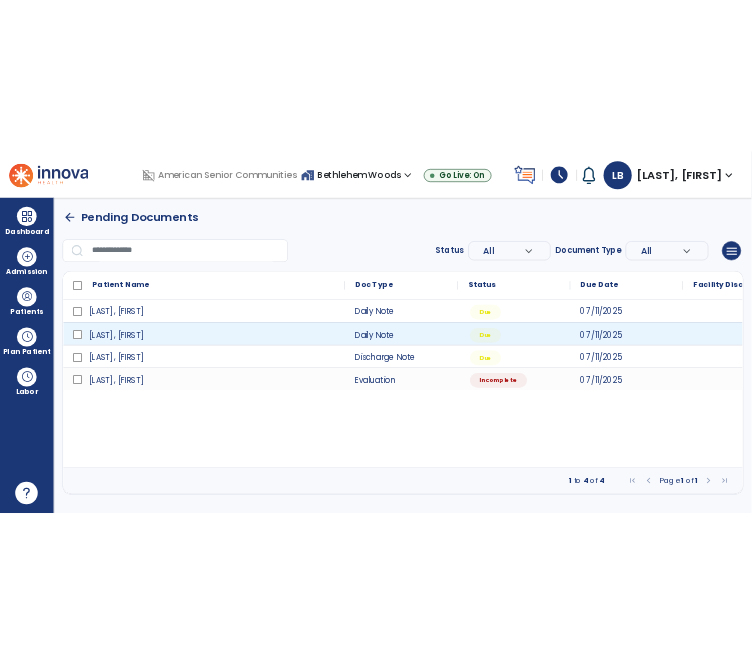 scroll, scrollTop: 0, scrollLeft: 0, axis: both 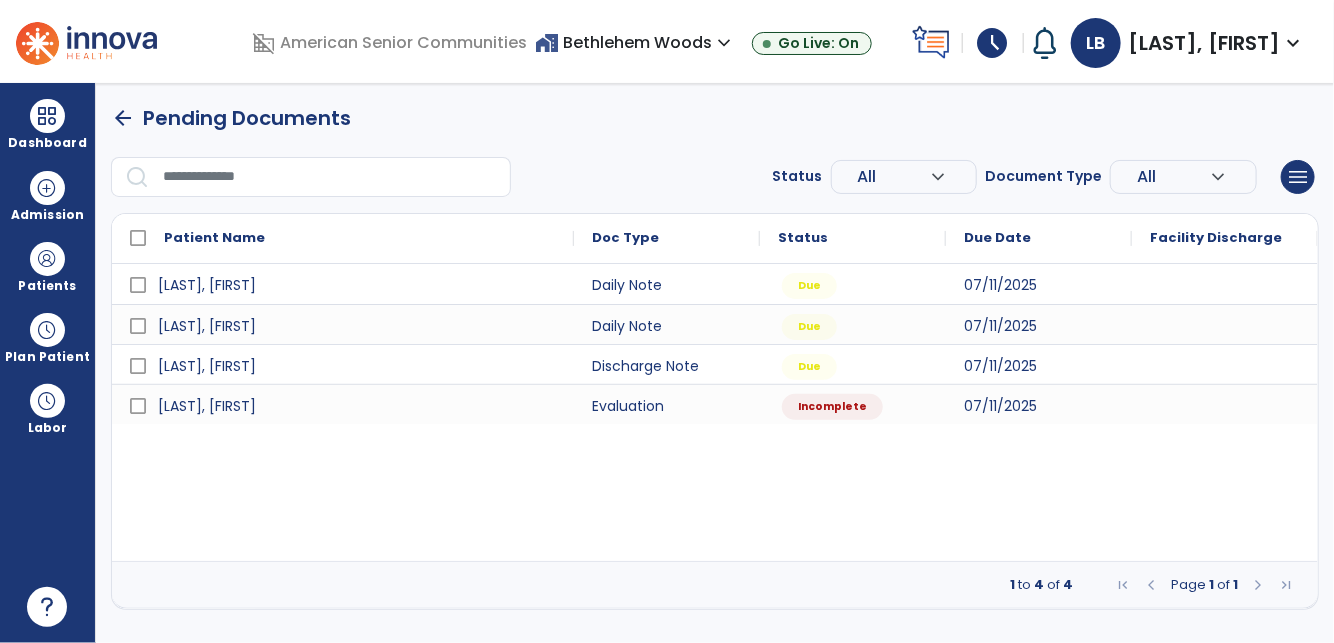 click on "arrow_back" at bounding box center (123, 118) 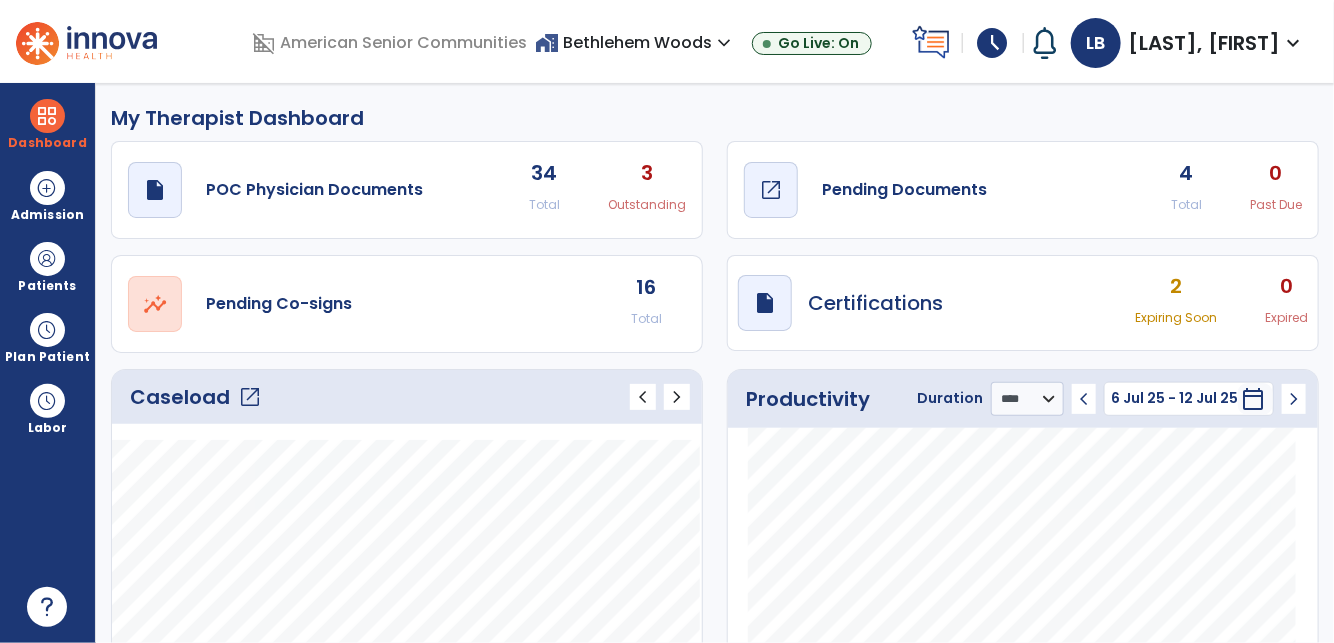 click on "open_in_new" 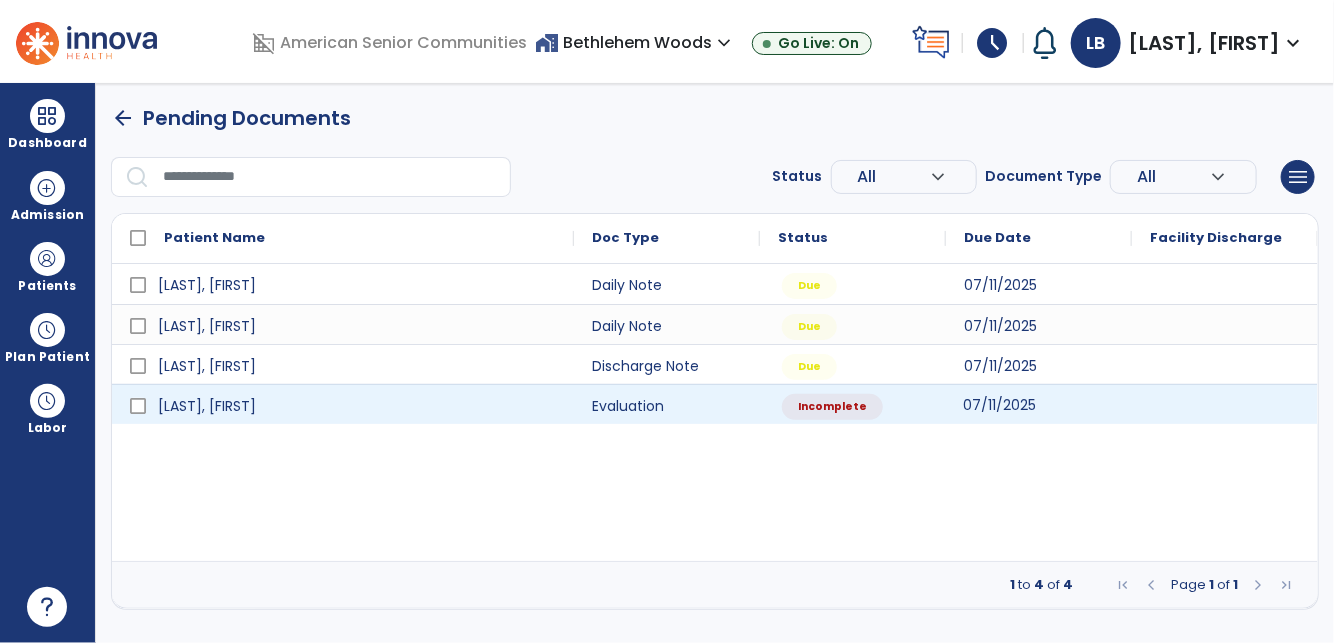 click on "07/11/2025" at bounding box center [999, 405] 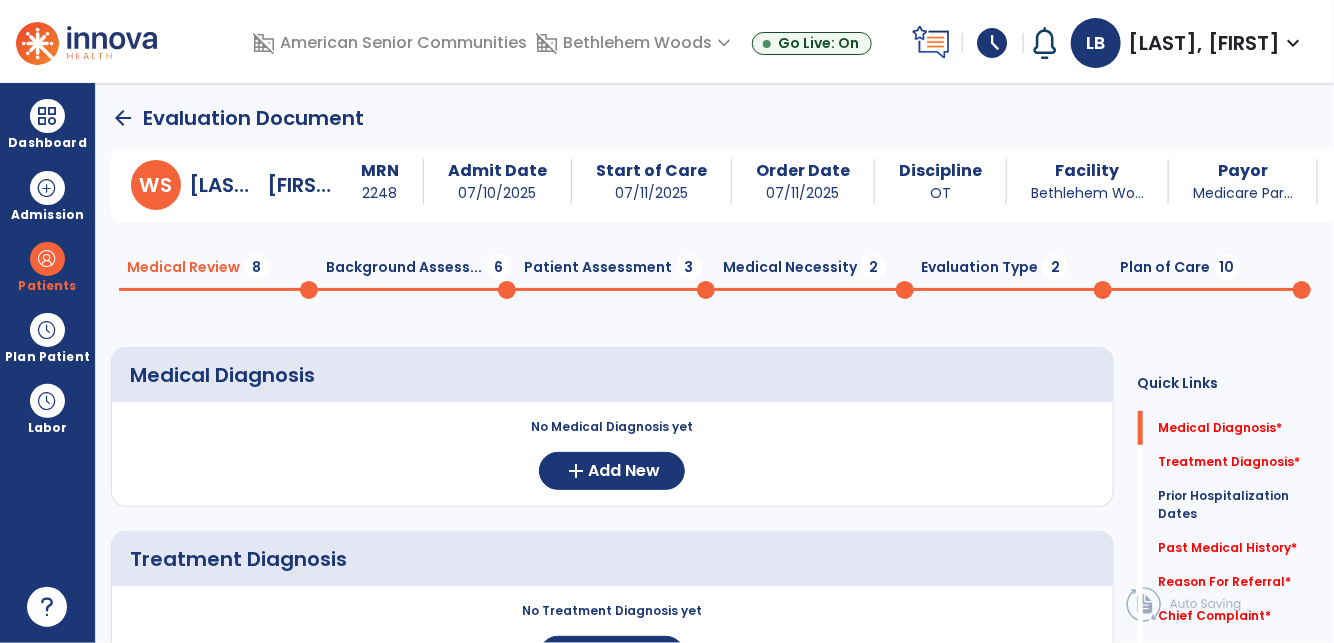 click on "arrow_back" 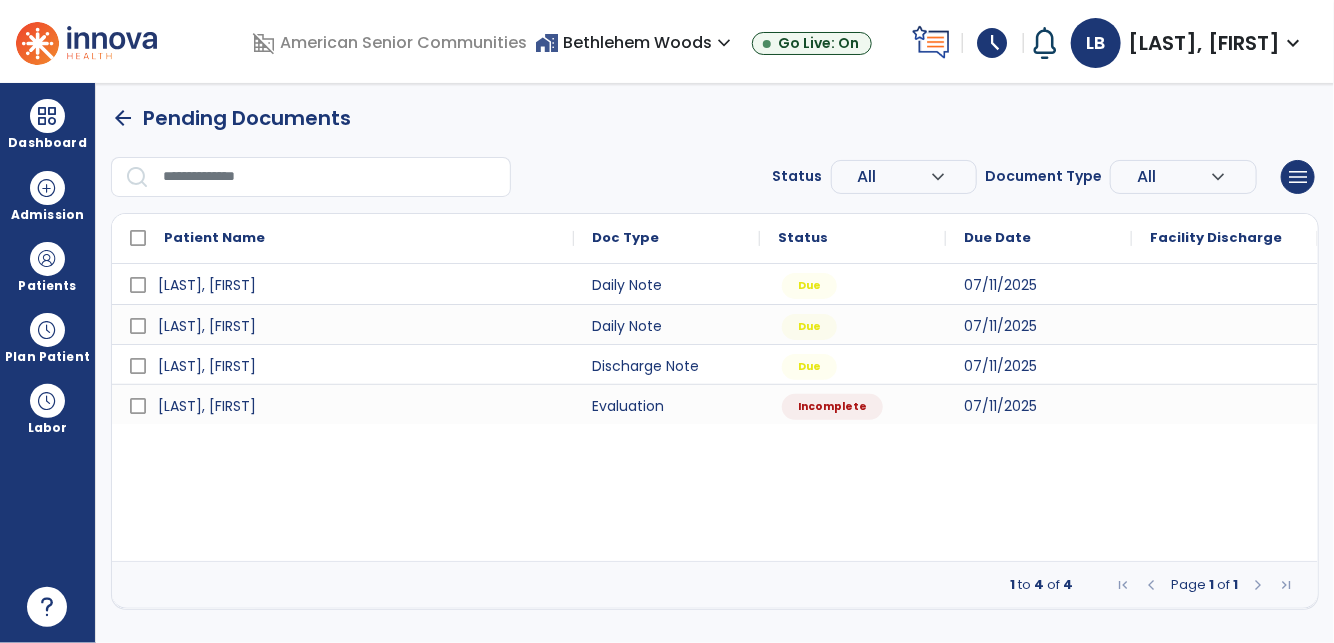 click on "arrow_back" at bounding box center [123, 118] 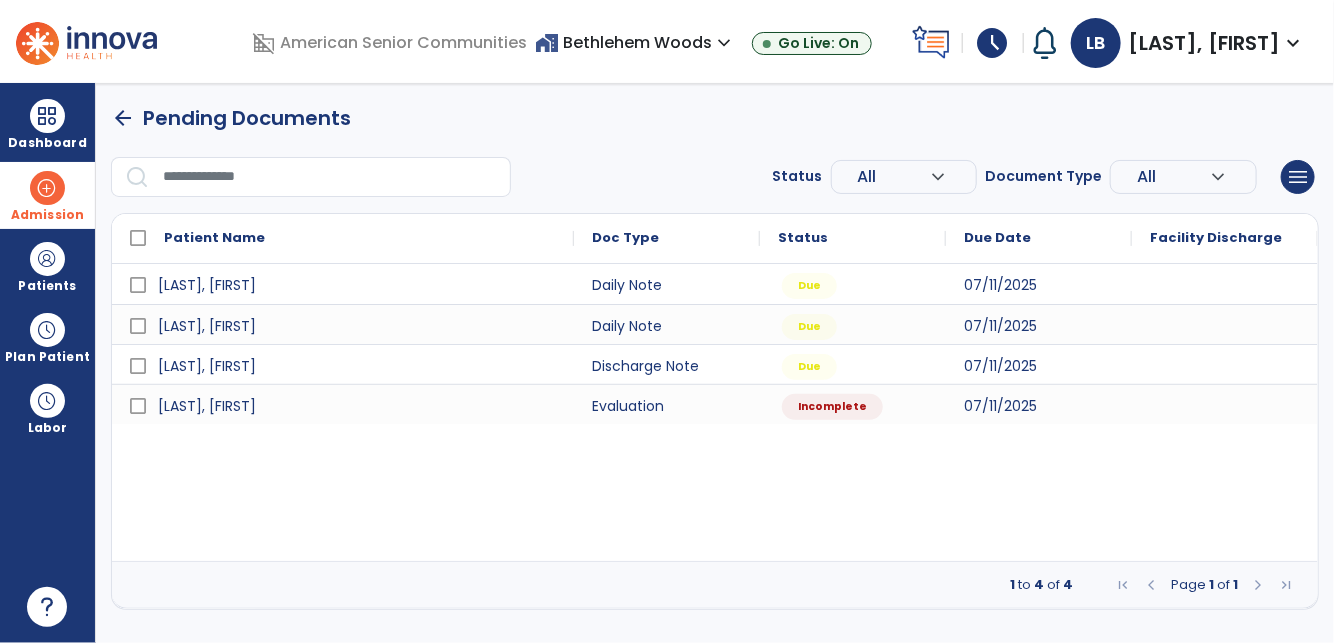 select on "****" 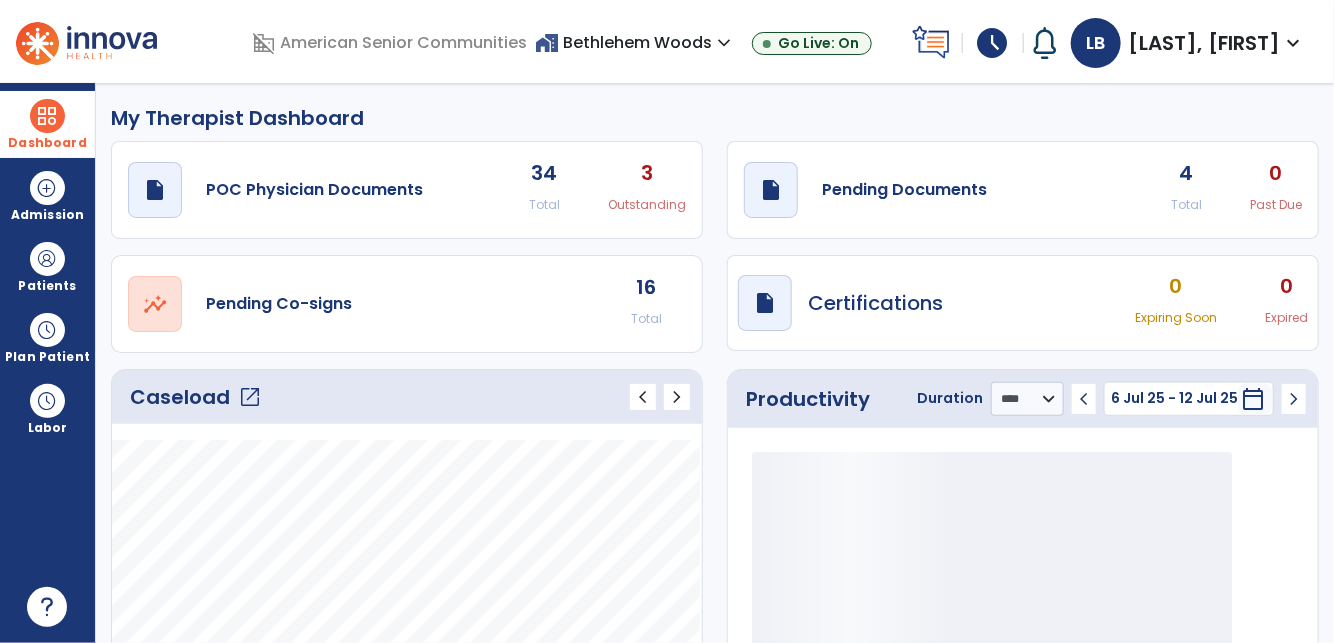 click at bounding box center (47, 116) 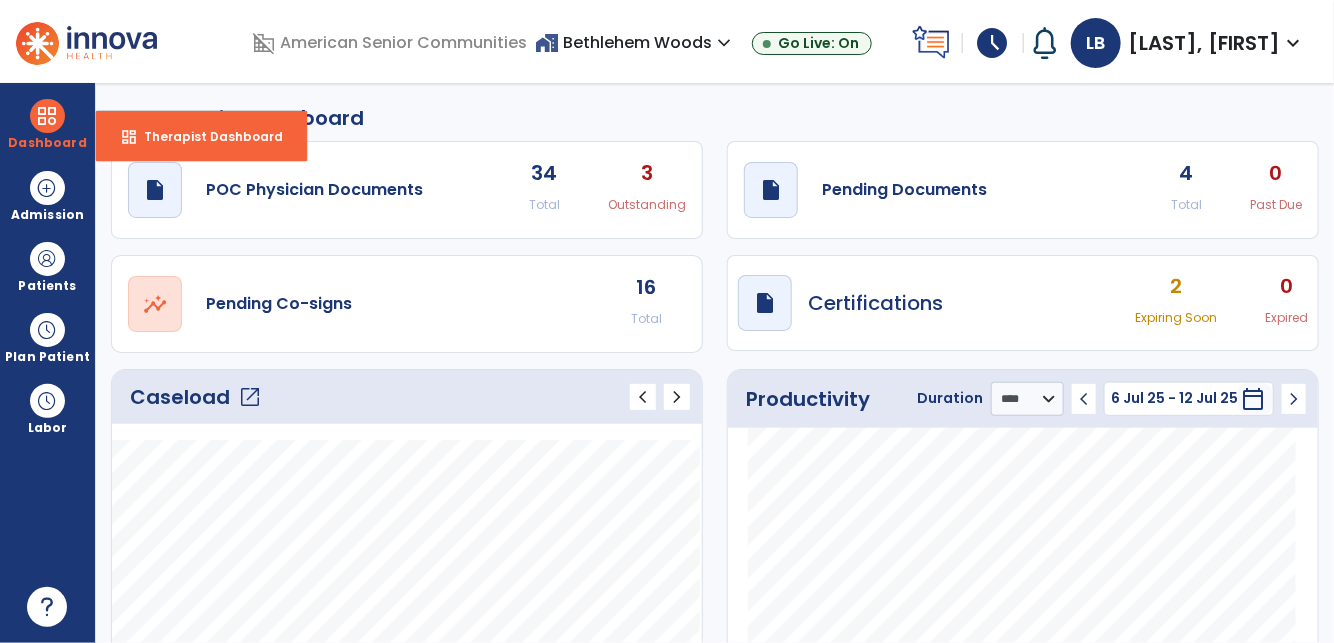 click on "open_in_new" 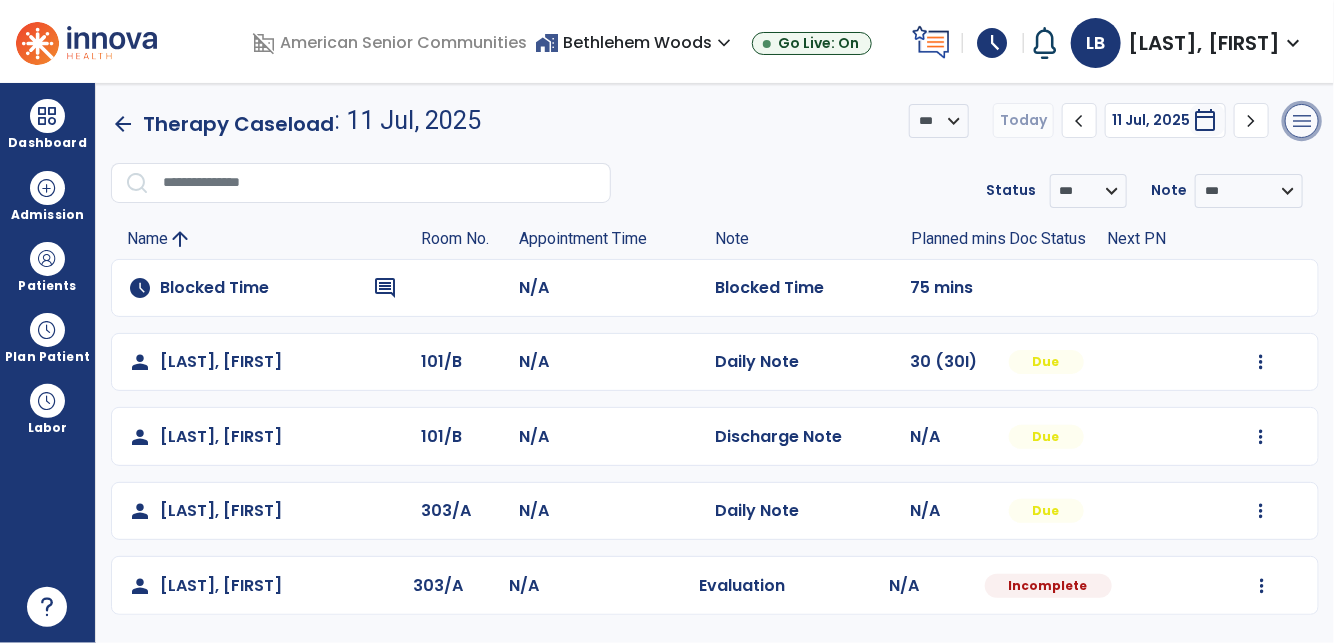 click on "menu" at bounding box center [1302, 121] 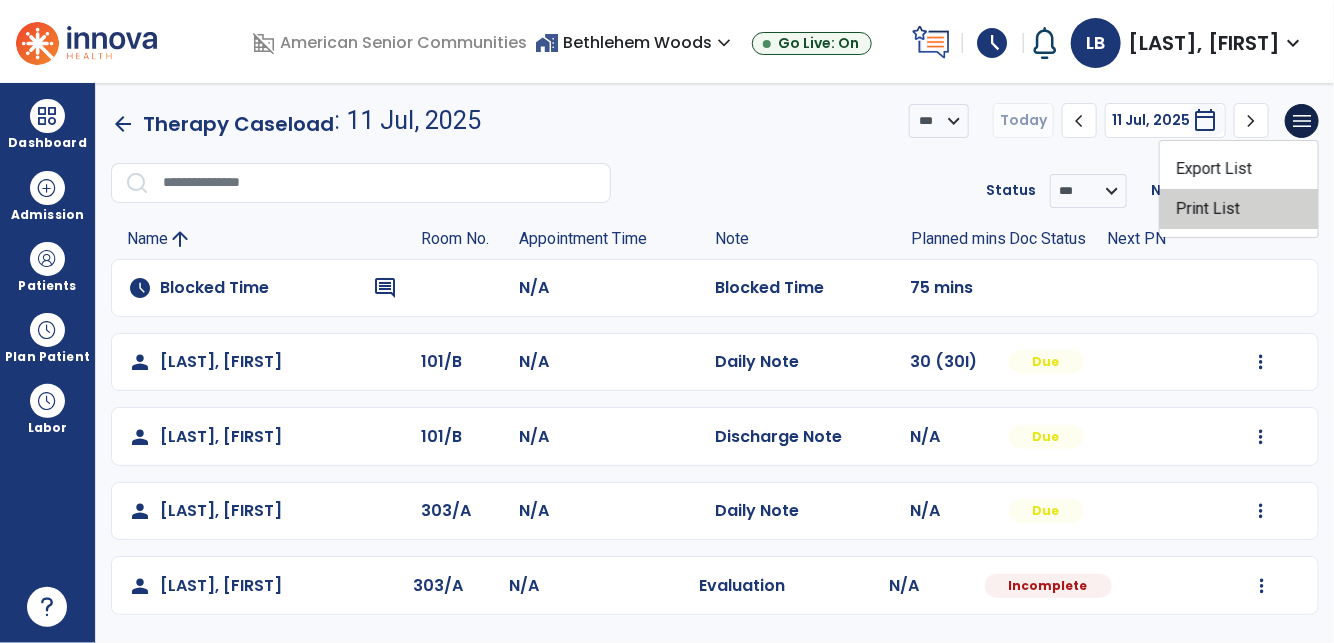 click on "Print List" 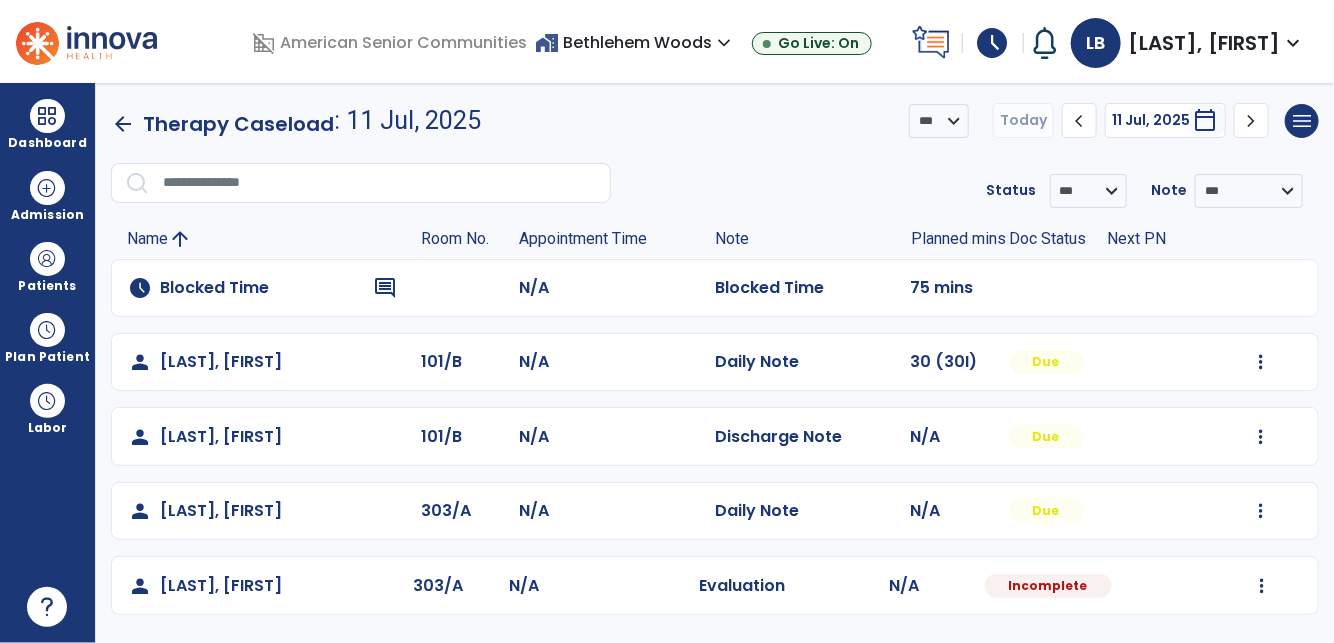drag, startPoint x: 1029, startPoint y: 15, endPoint x: 1232, endPoint y: -5, distance: 203.98285 